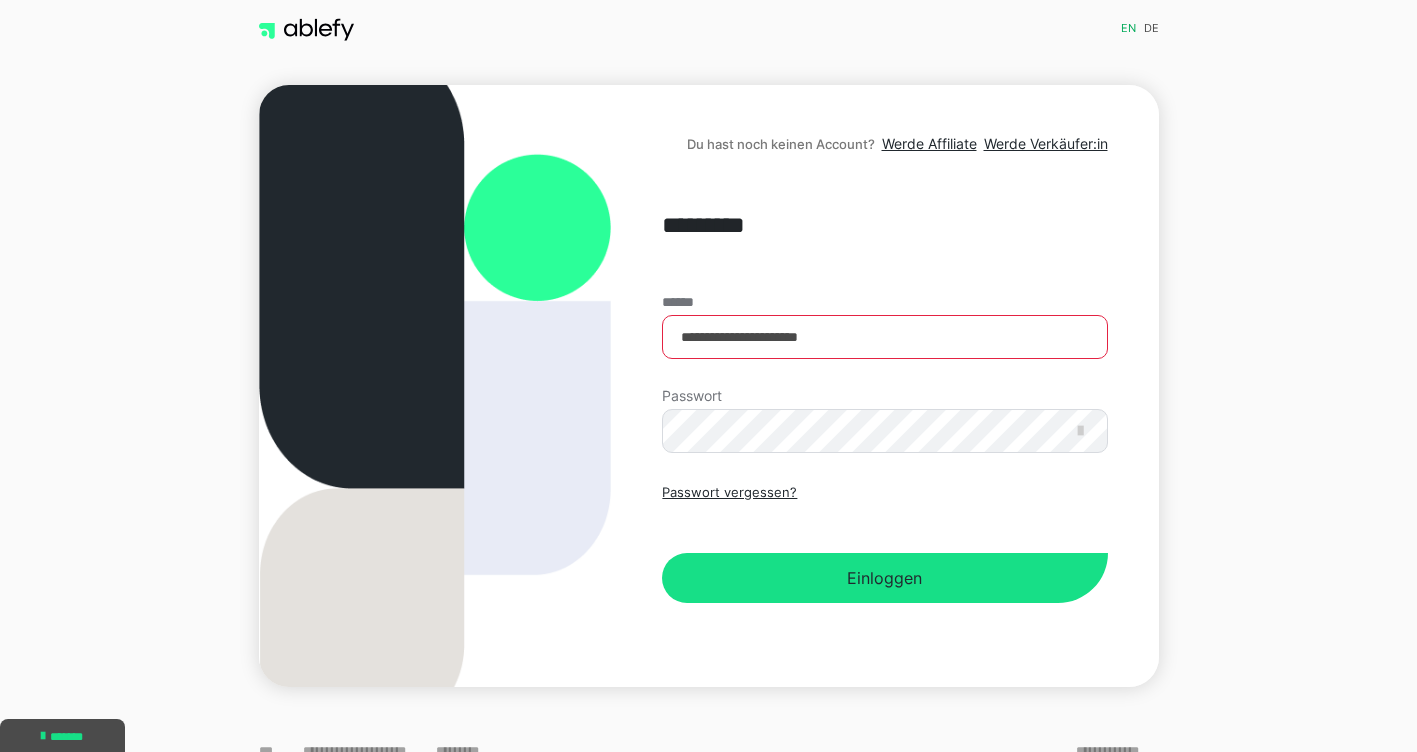scroll, scrollTop: 0, scrollLeft: 0, axis: both 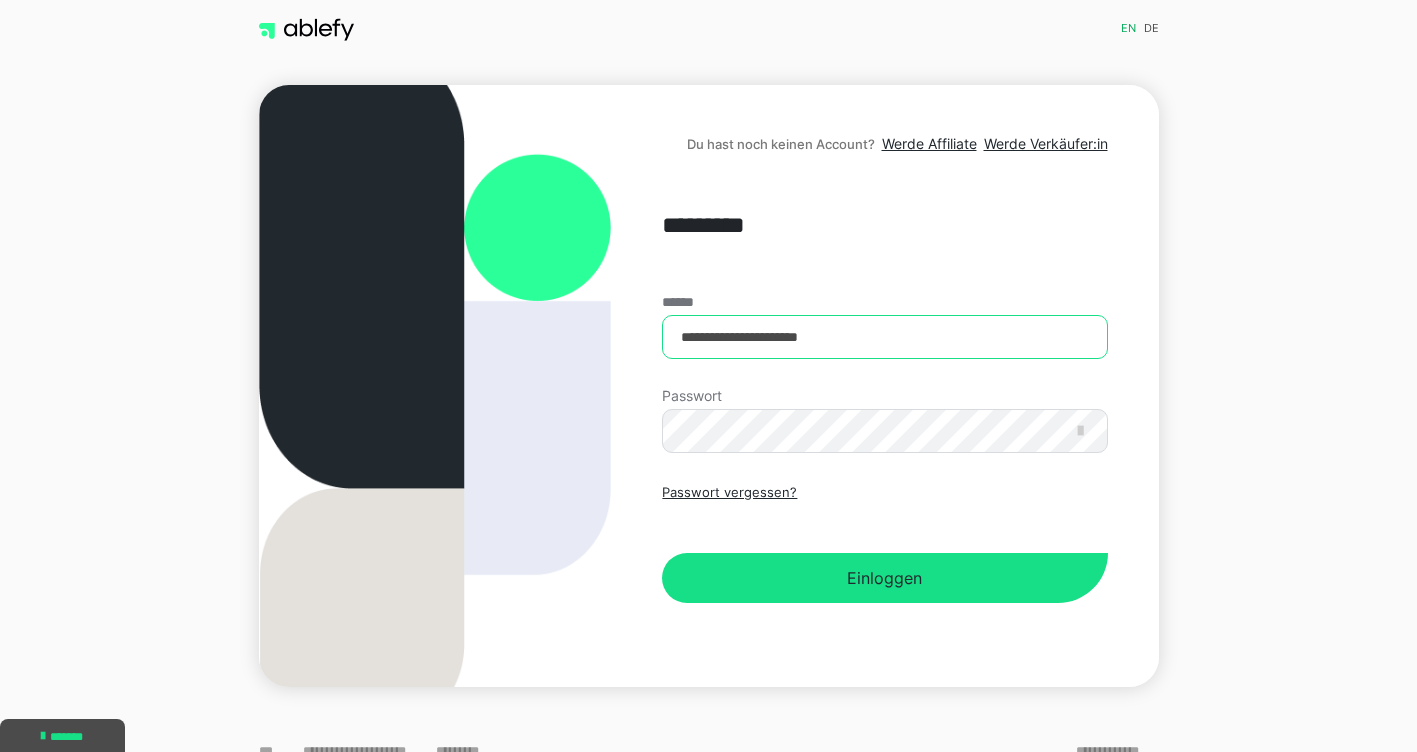drag, startPoint x: 855, startPoint y: 340, endPoint x: 710, endPoint y: 338, distance: 145.0138 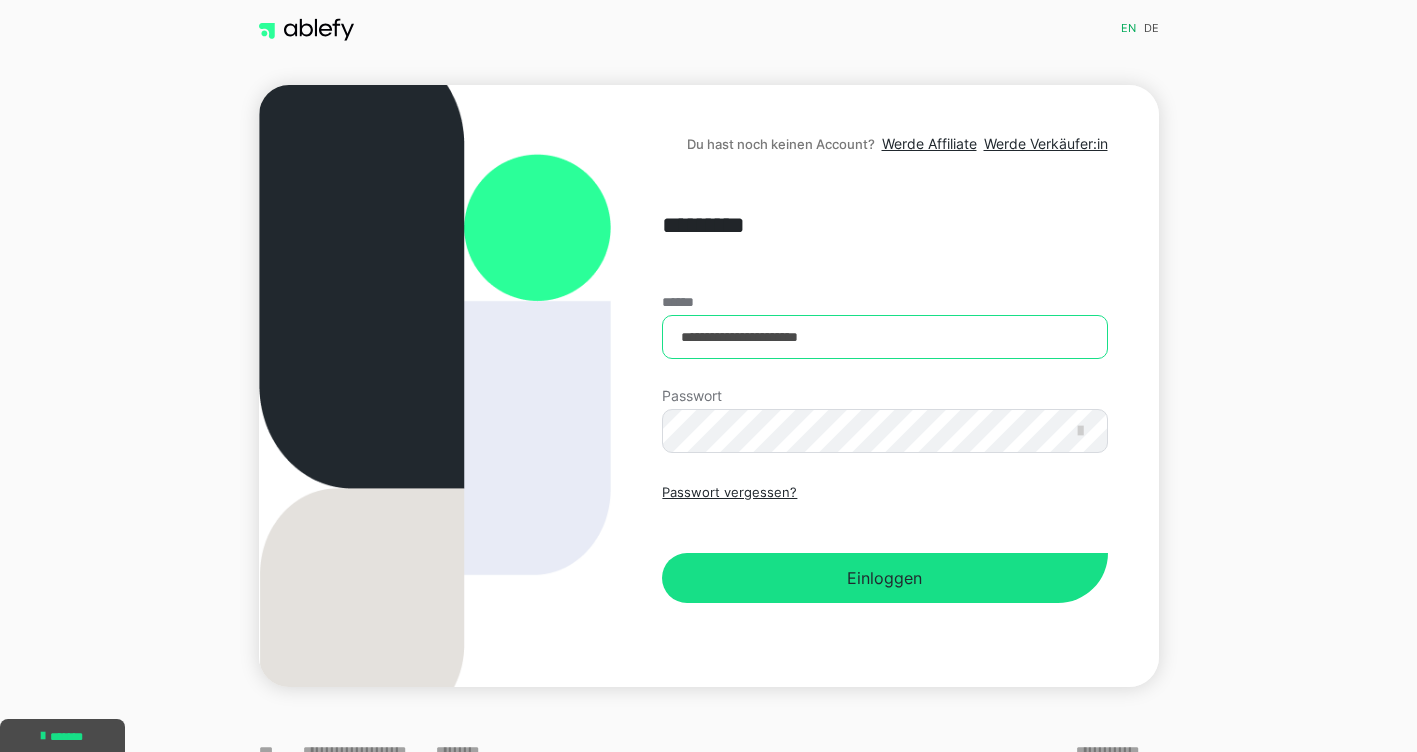 click on "**********" at bounding box center [884, 337] 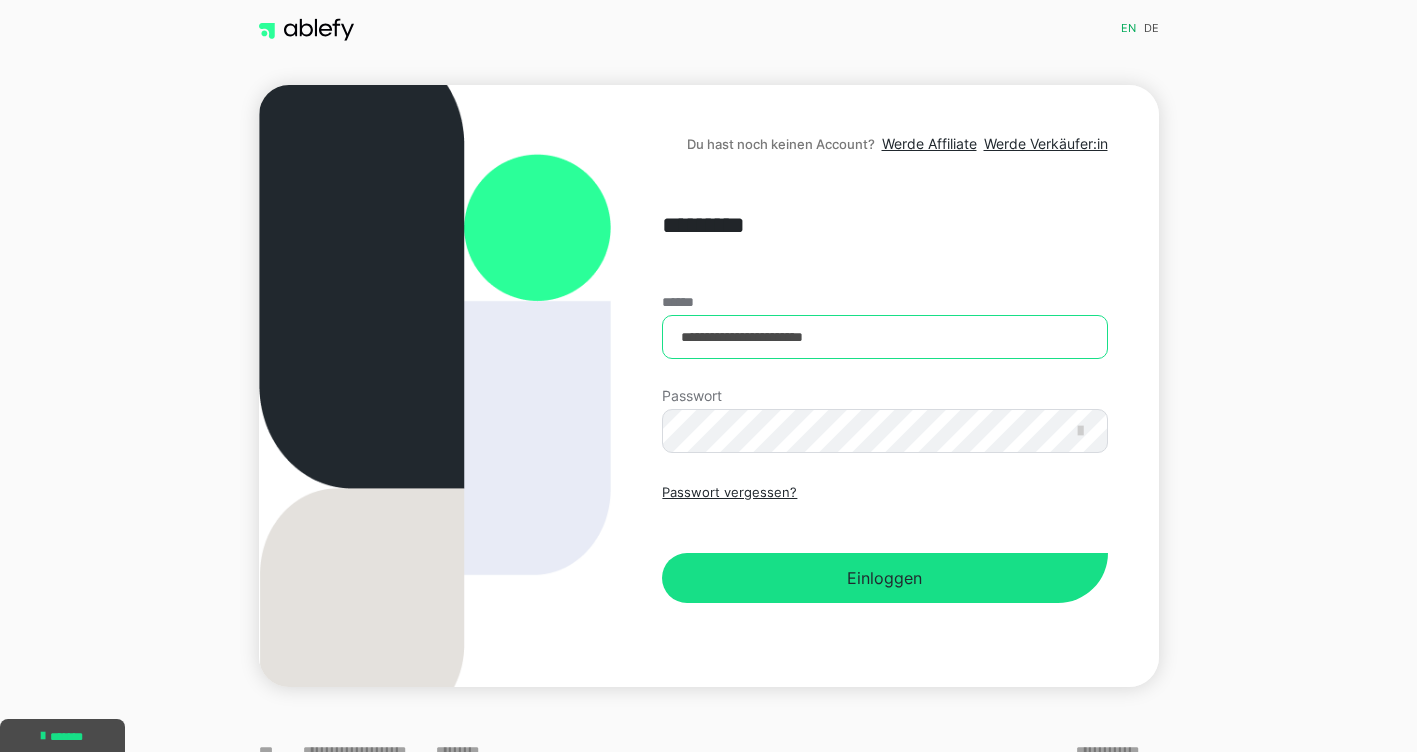 type on "**********" 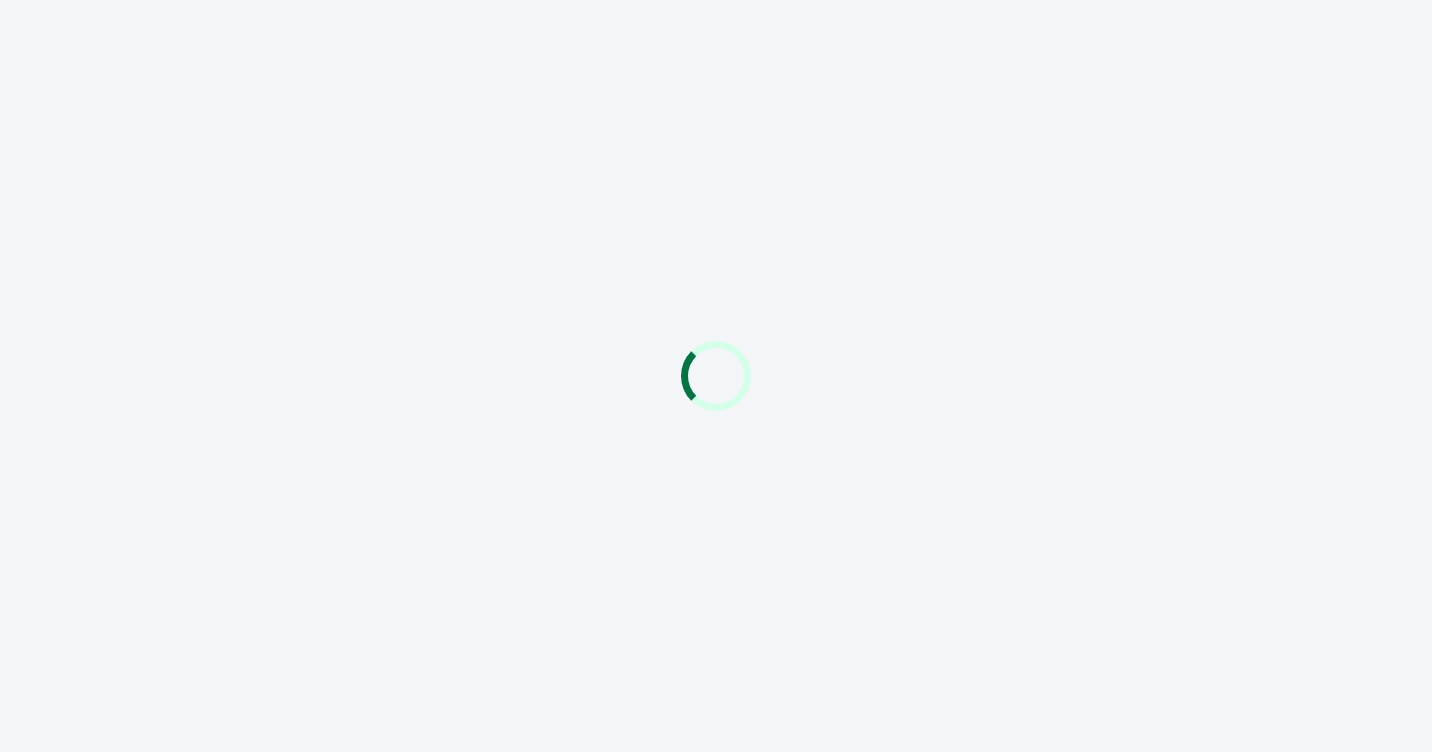 scroll, scrollTop: 0, scrollLeft: 0, axis: both 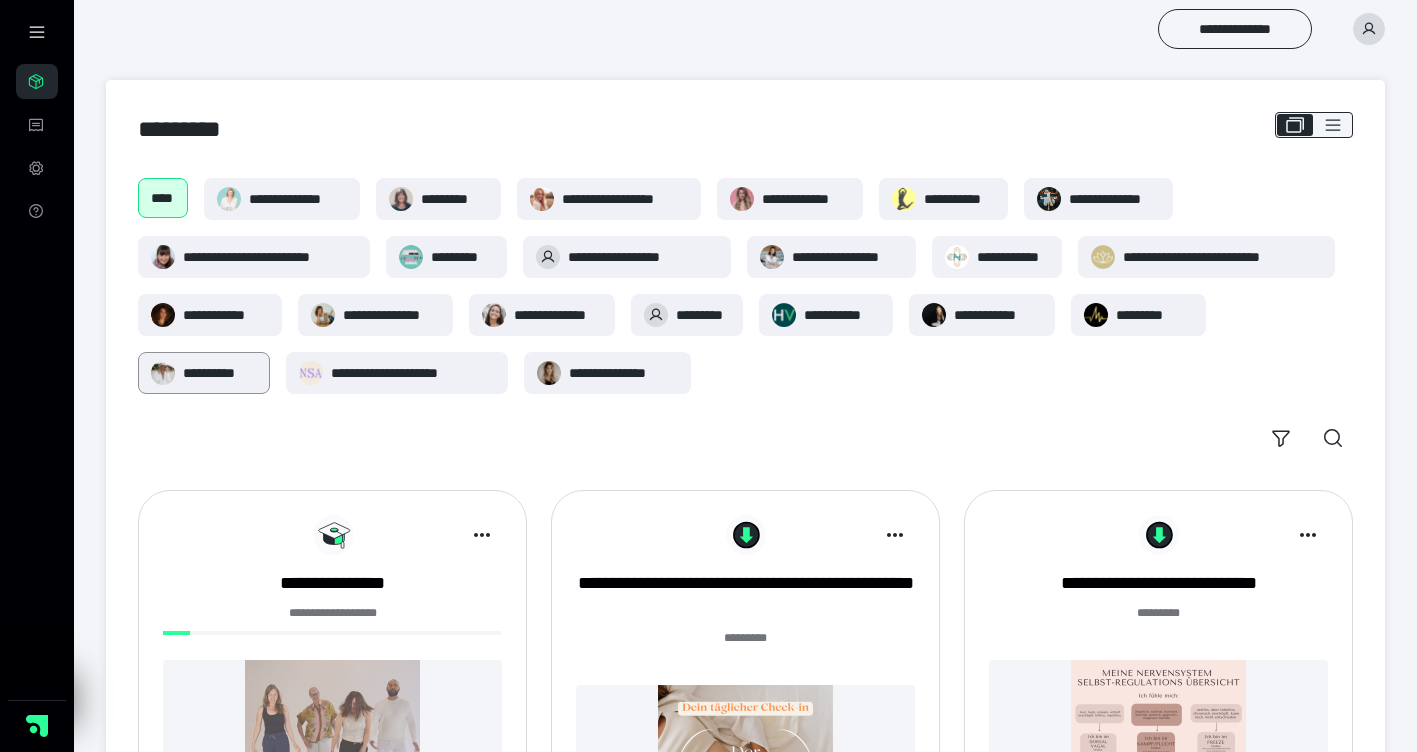 drag, startPoint x: 209, startPoint y: 368, endPoint x: 254, endPoint y: 376, distance: 45.705578 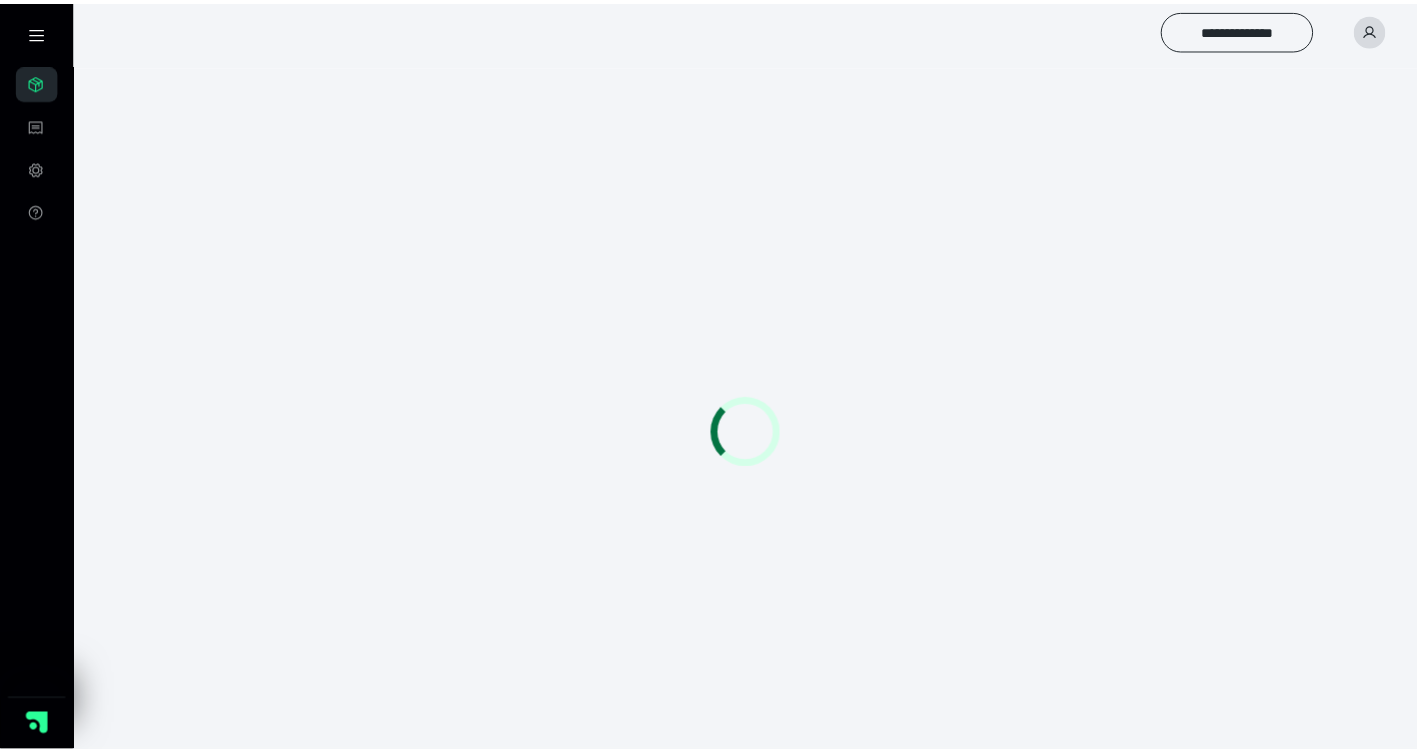scroll, scrollTop: 0, scrollLeft: 0, axis: both 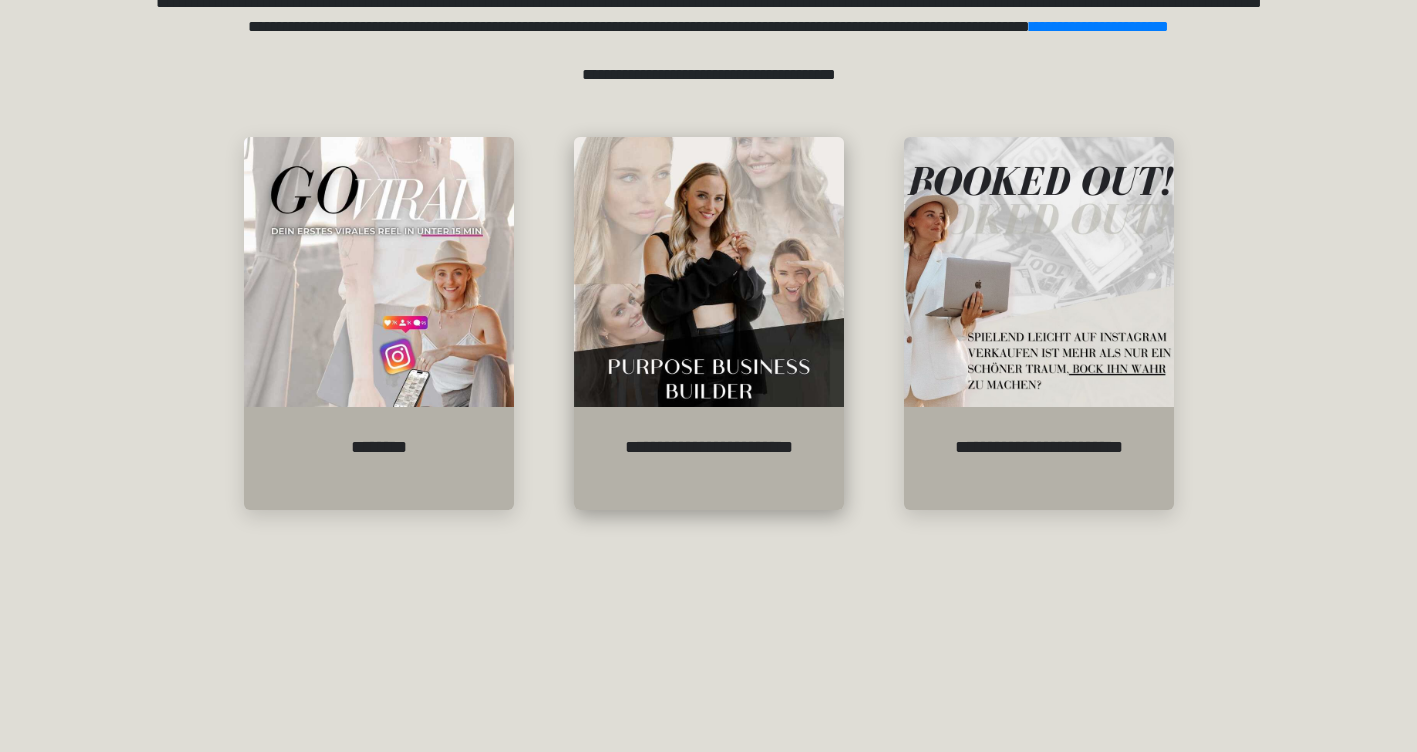 click at bounding box center (709, 272) 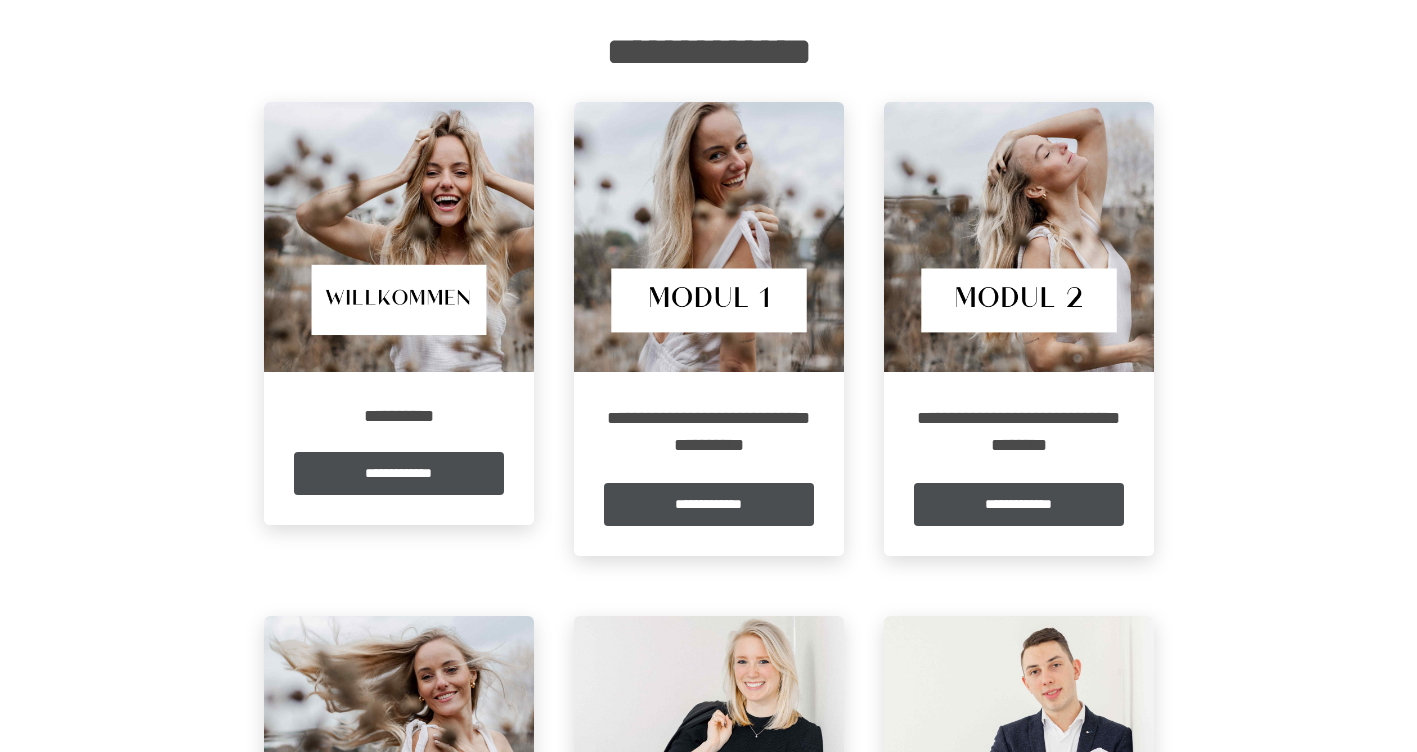 scroll, scrollTop: 0, scrollLeft: 0, axis: both 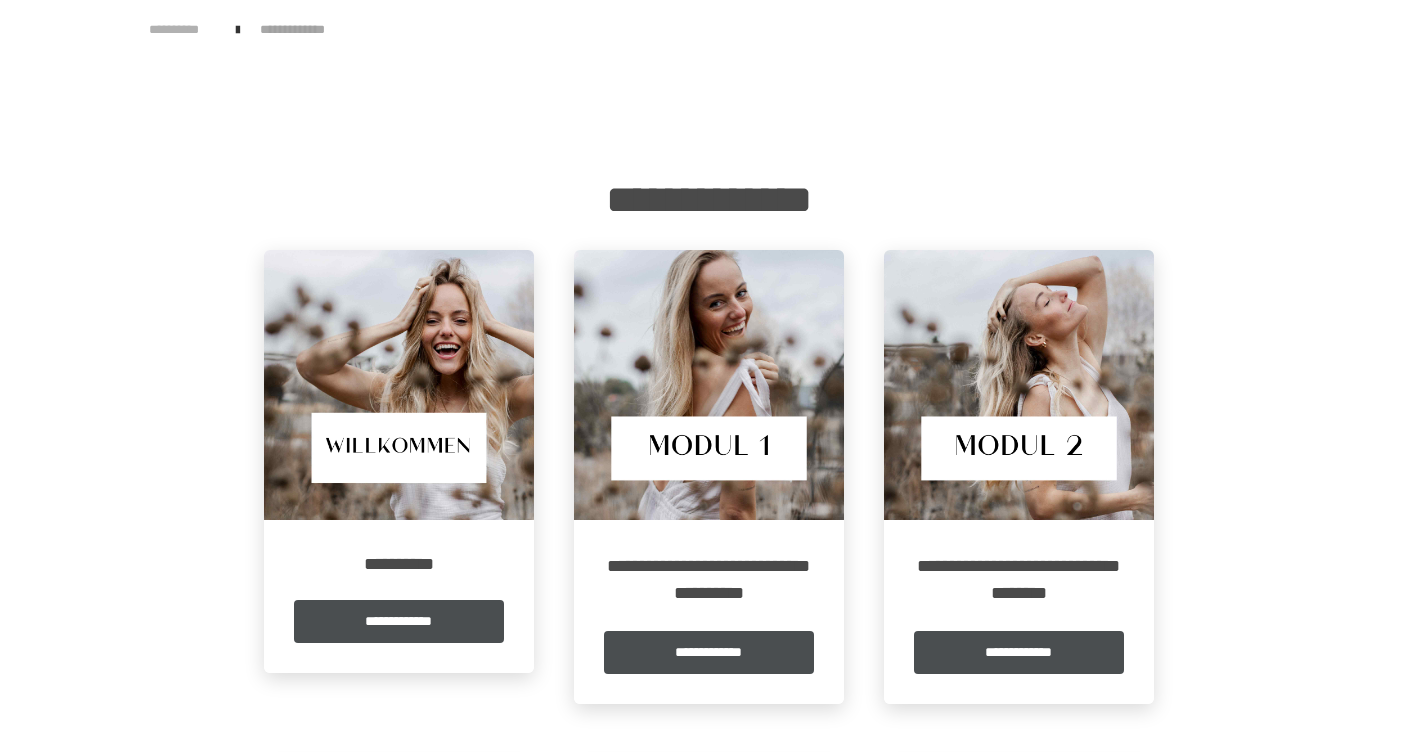 click on "**********" at bounding box center [183, 30] 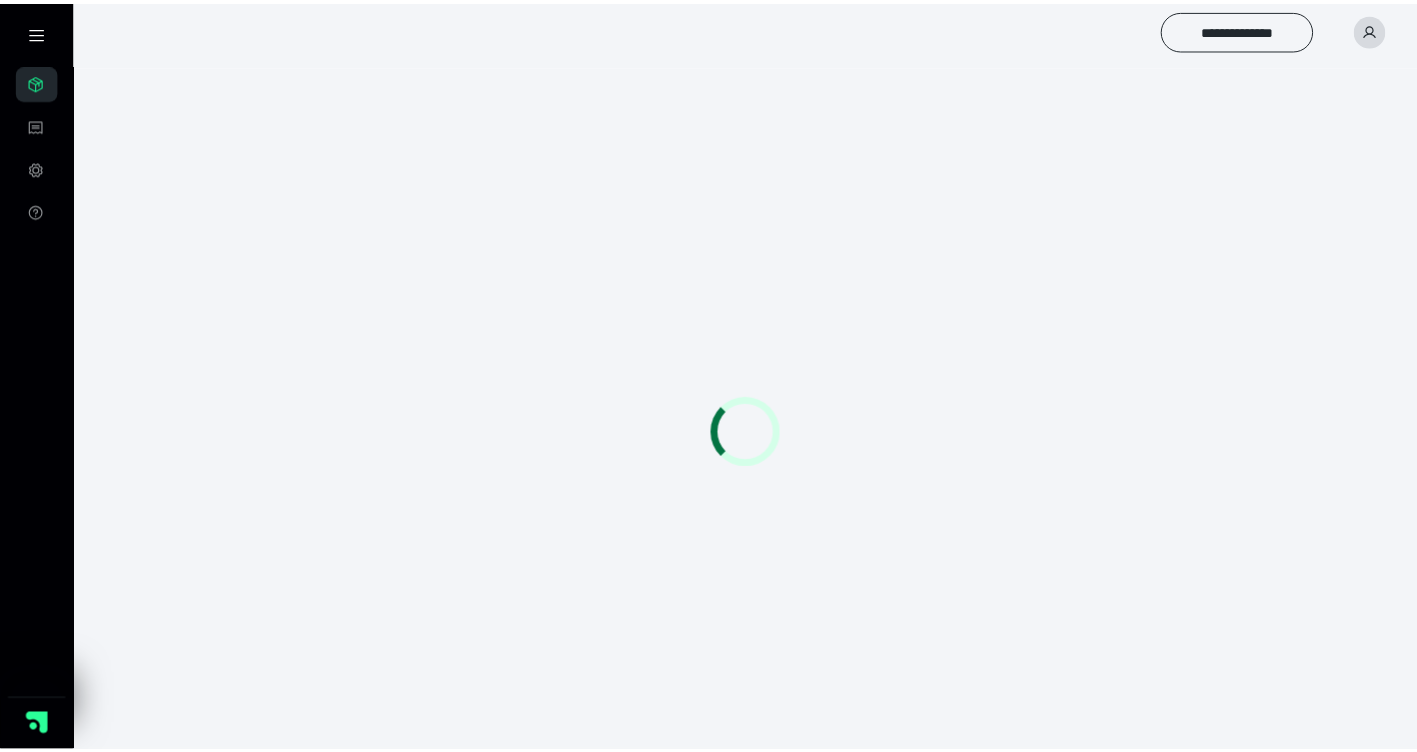 scroll, scrollTop: 0, scrollLeft: 0, axis: both 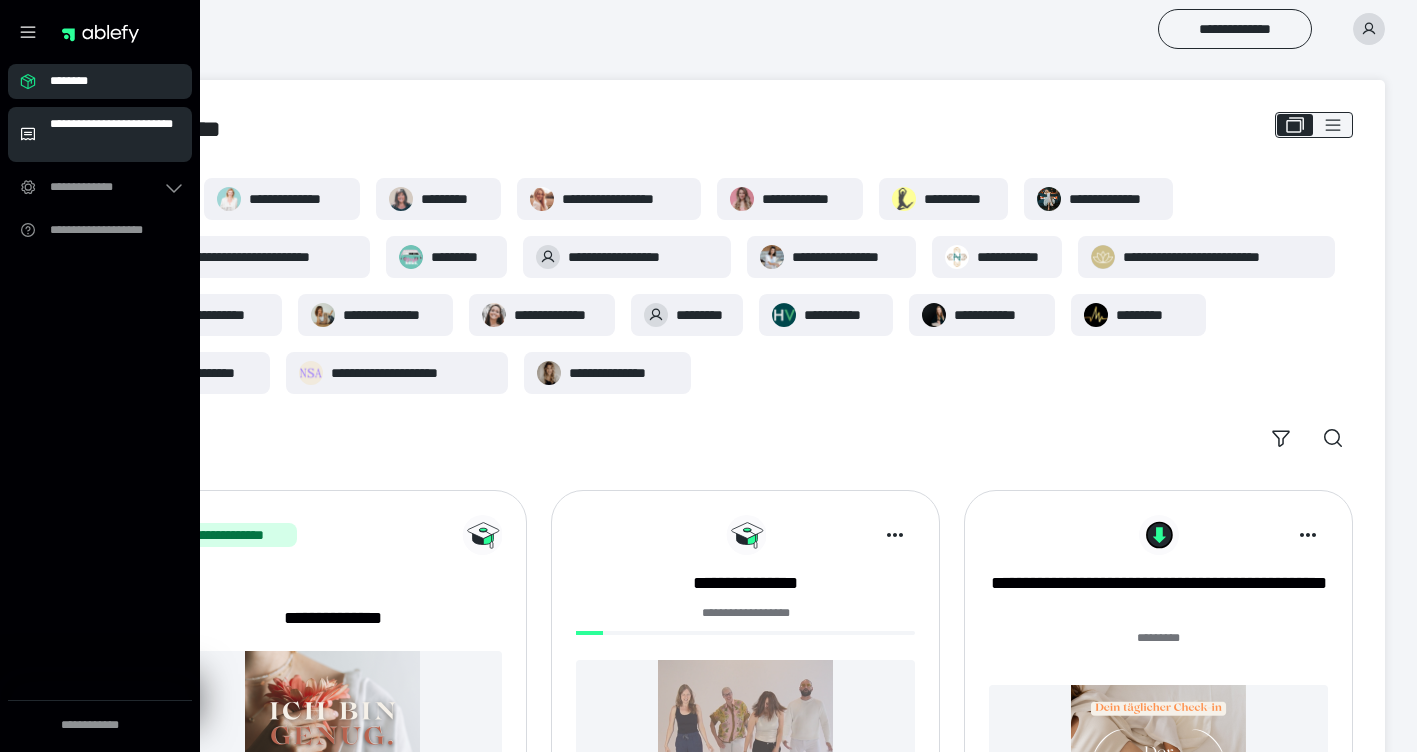 click on "**********" at bounding box center [115, 134] 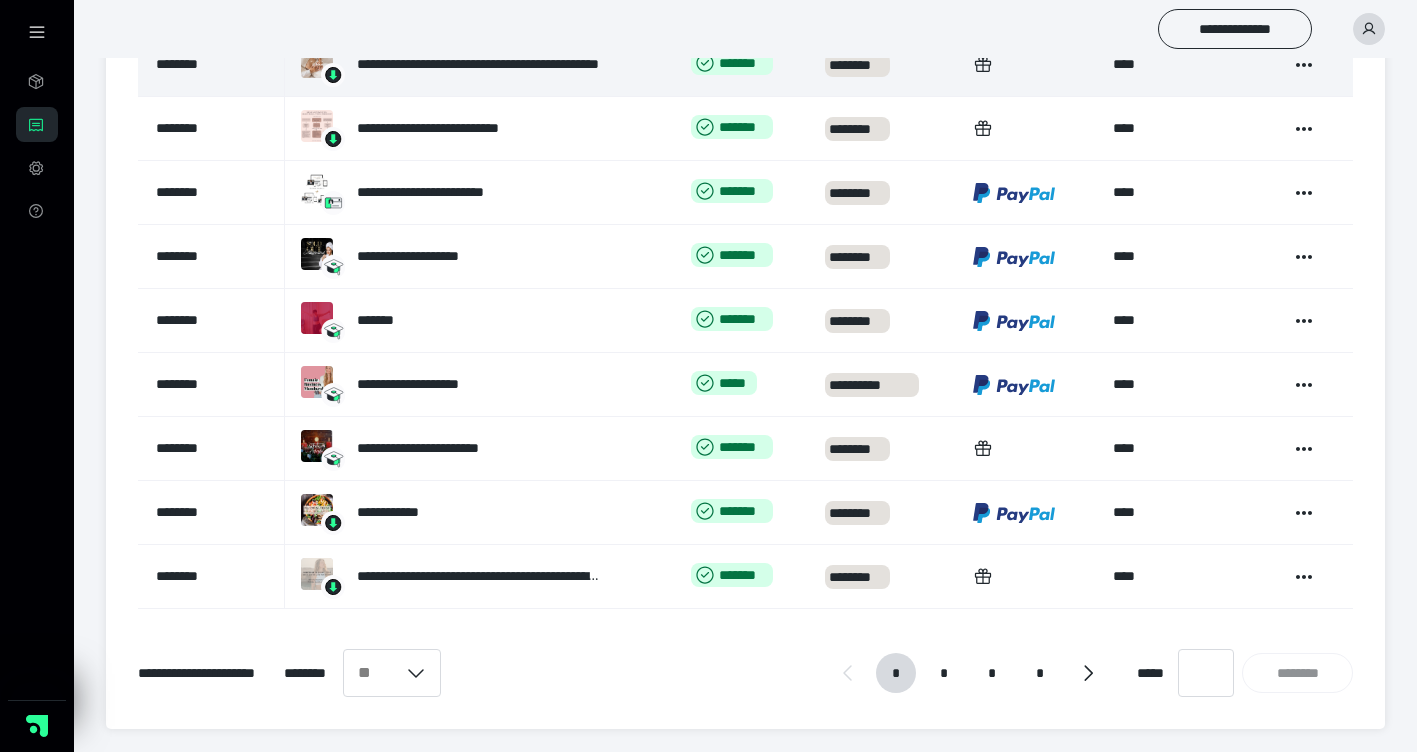 scroll, scrollTop: 573, scrollLeft: 0, axis: vertical 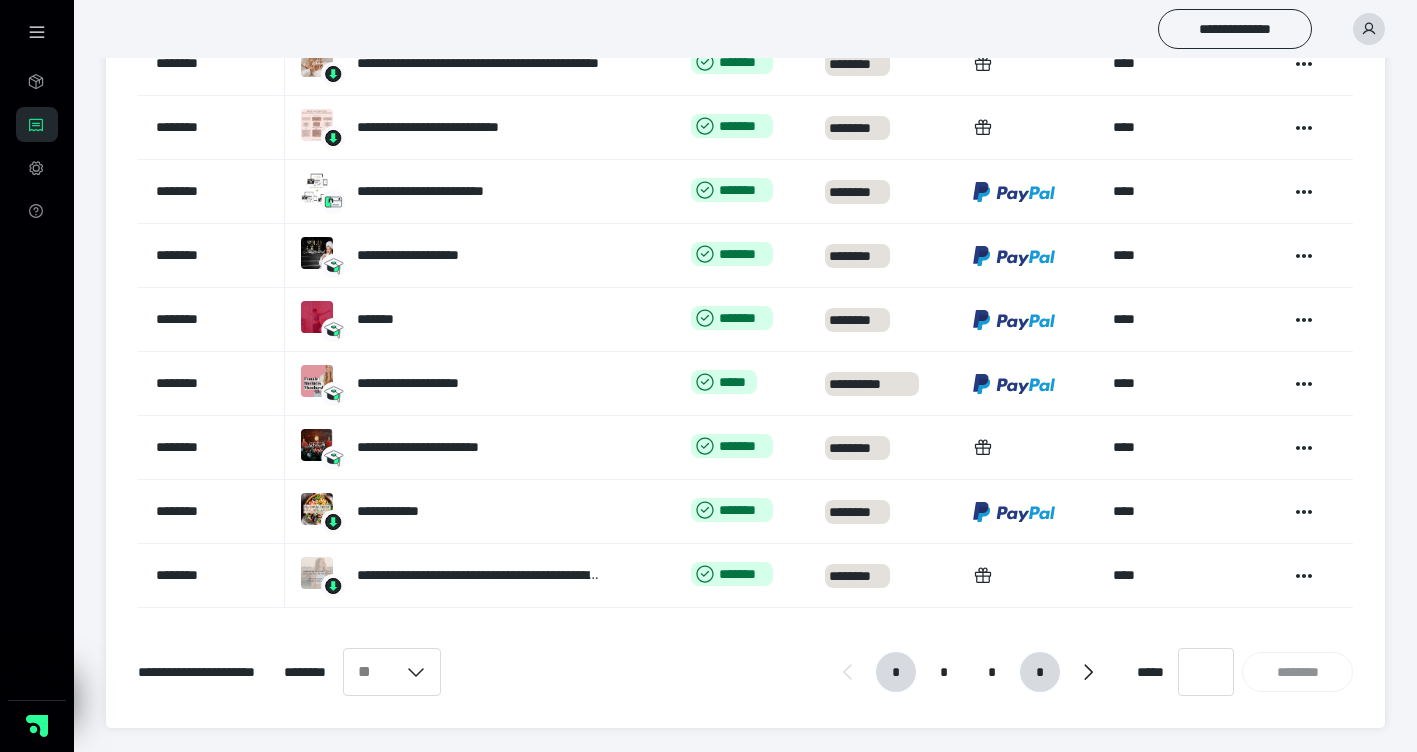 click on "*" at bounding box center (1040, 672) 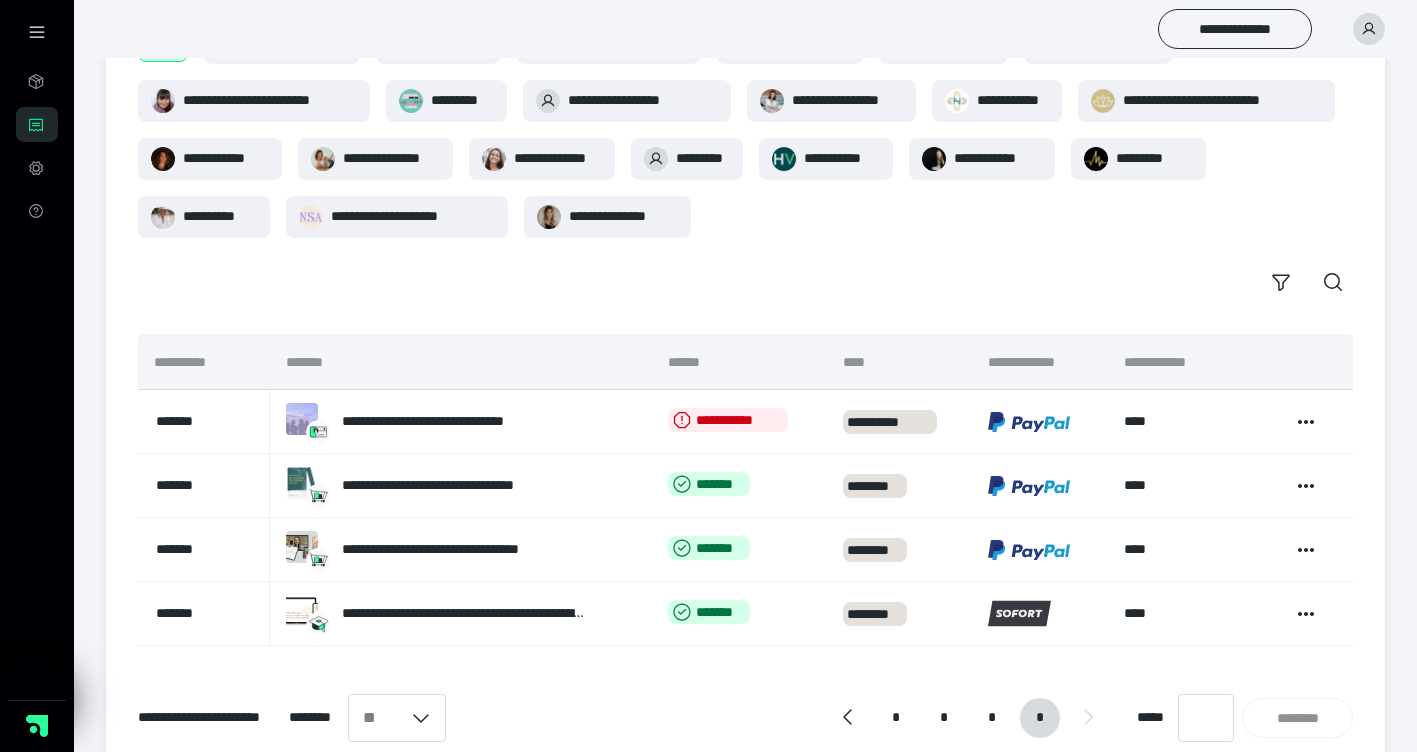 scroll, scrollTop: 197, scrollLeft: 0, axis: vertical 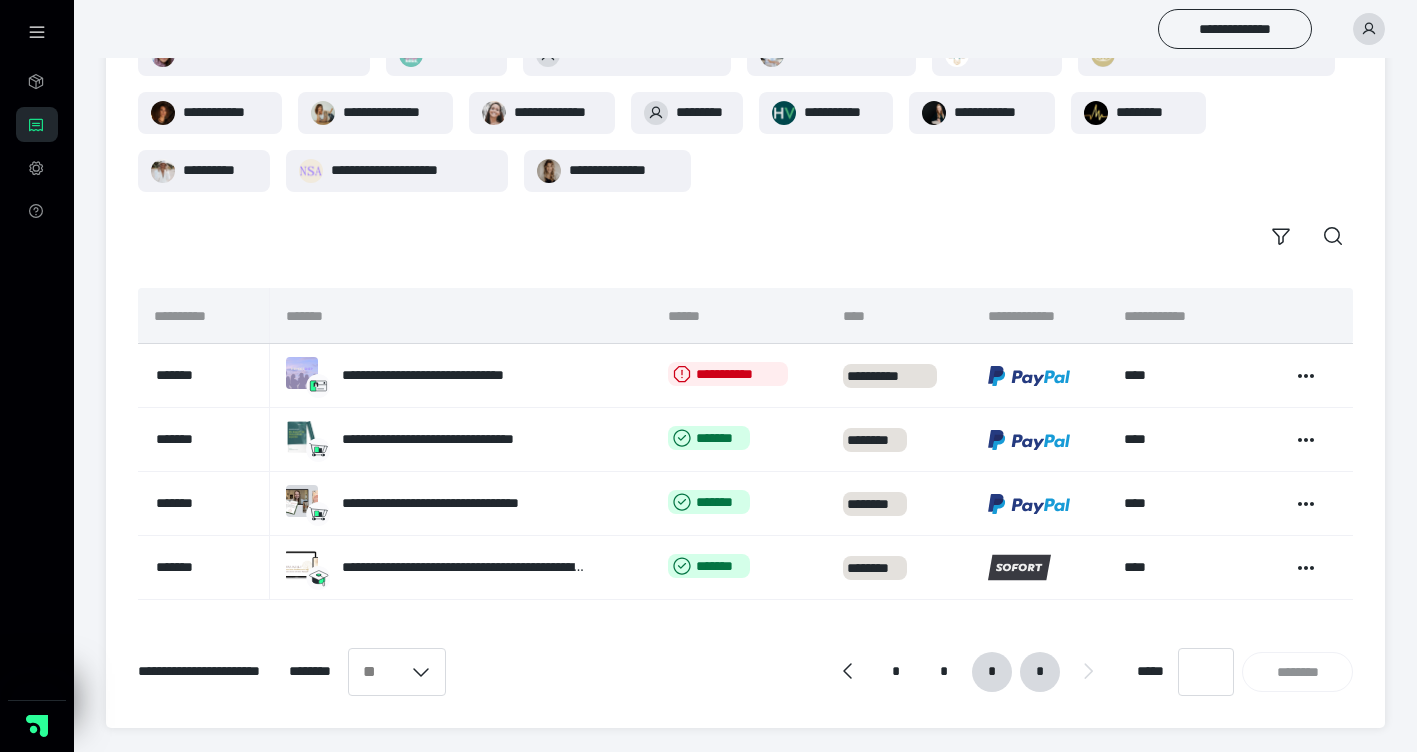 click on "*" at bounding box center (992, 672) 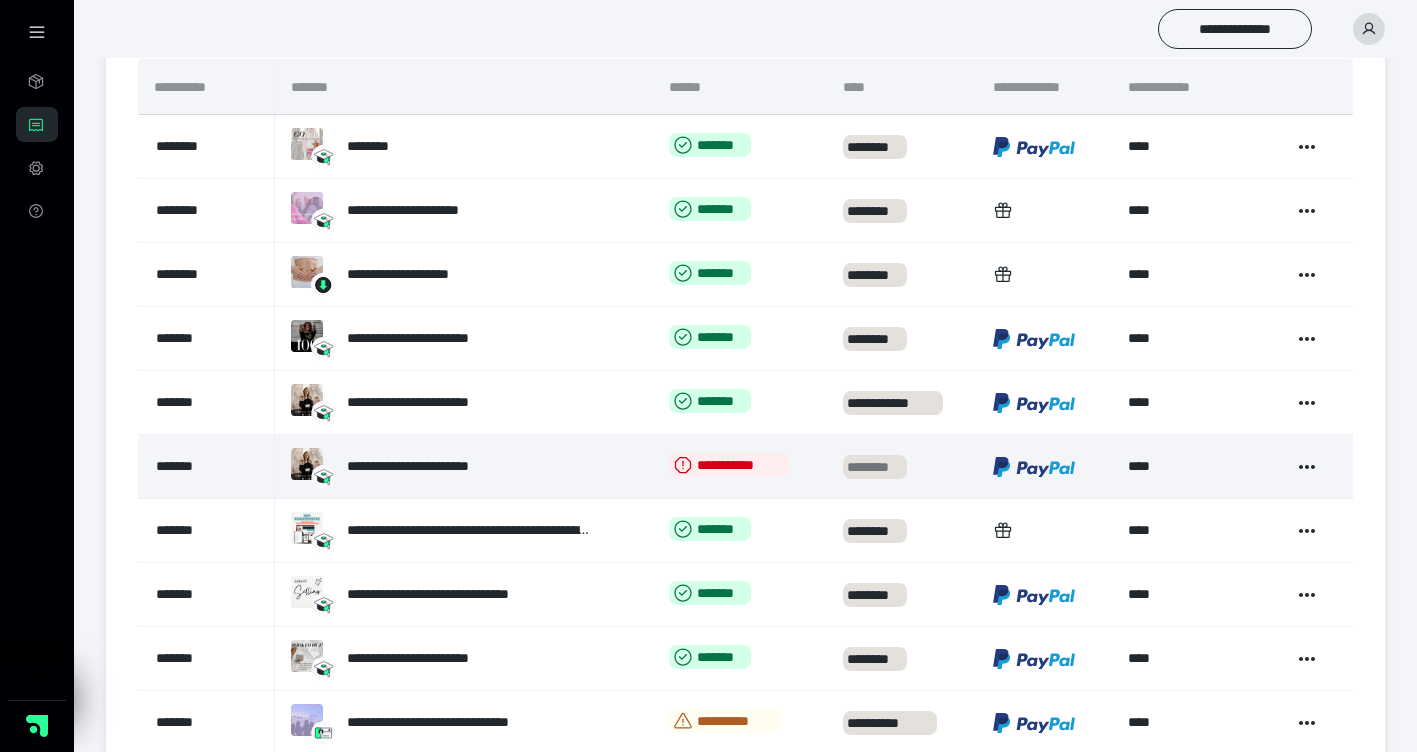 scroll, scrollTop: 573, scrollLeft: 0, axis: vertical 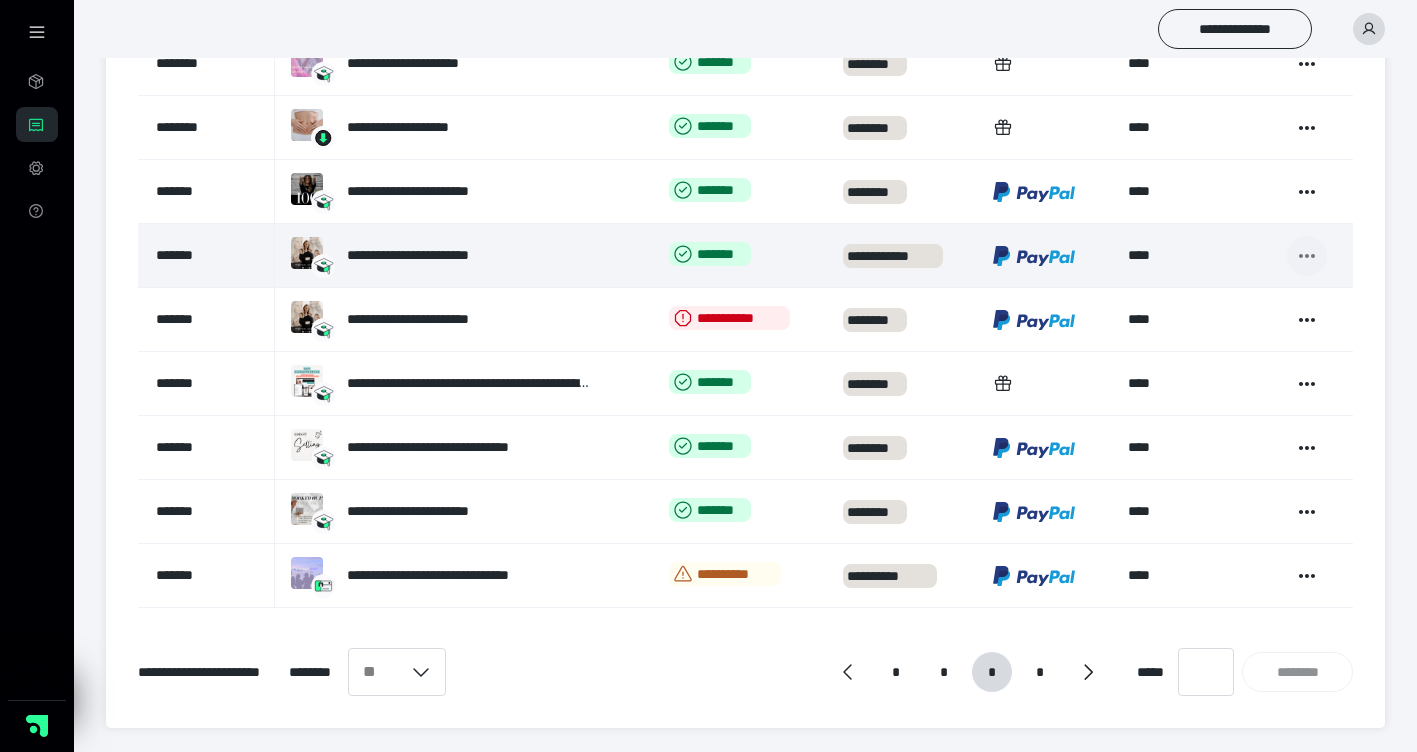 click 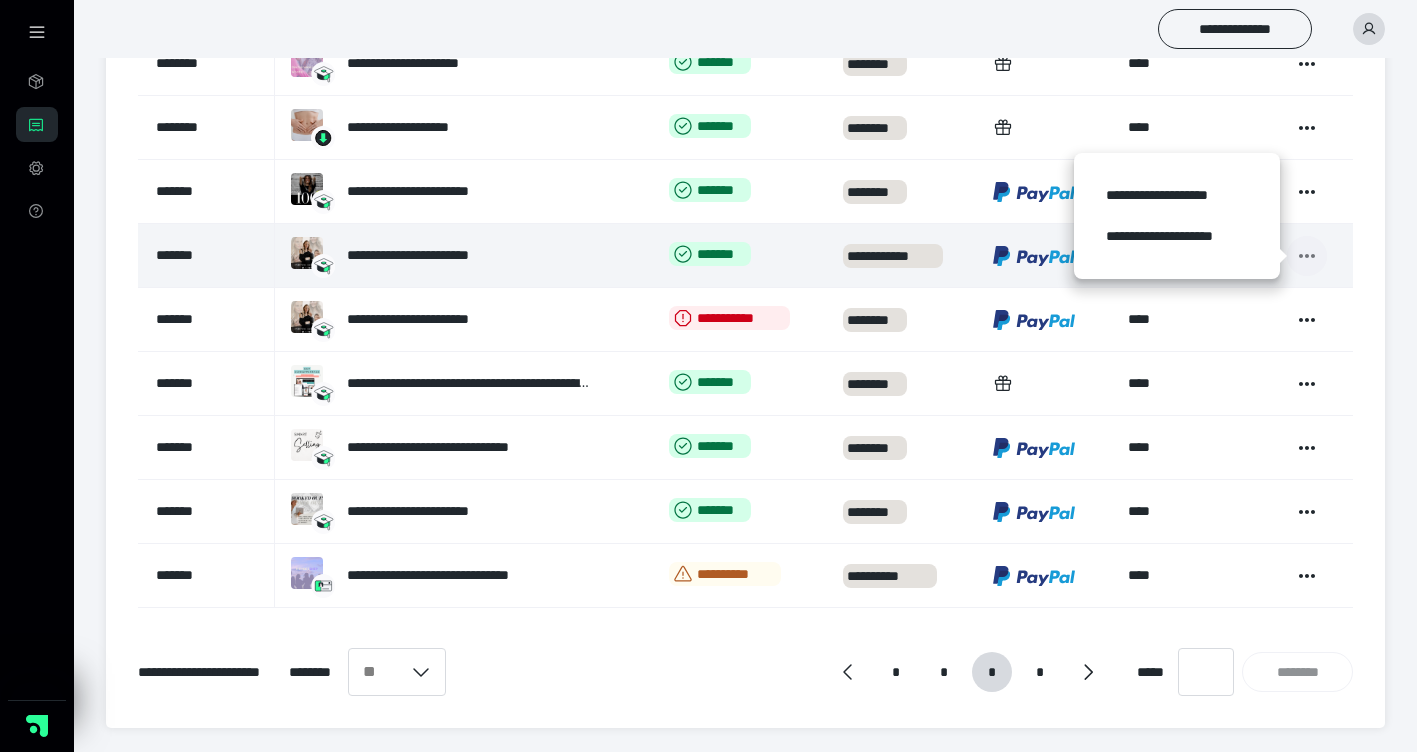click 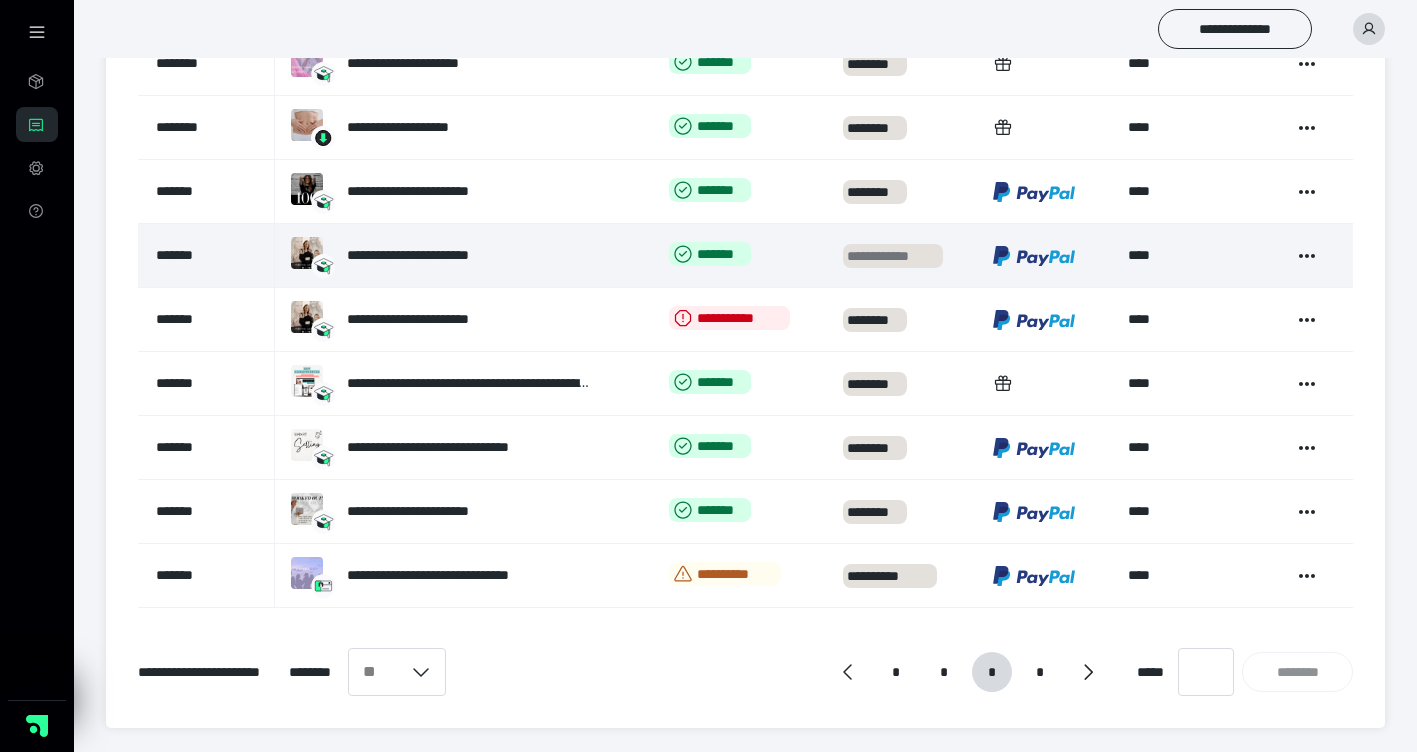 click on "**********" at bounding box center [893, 256] 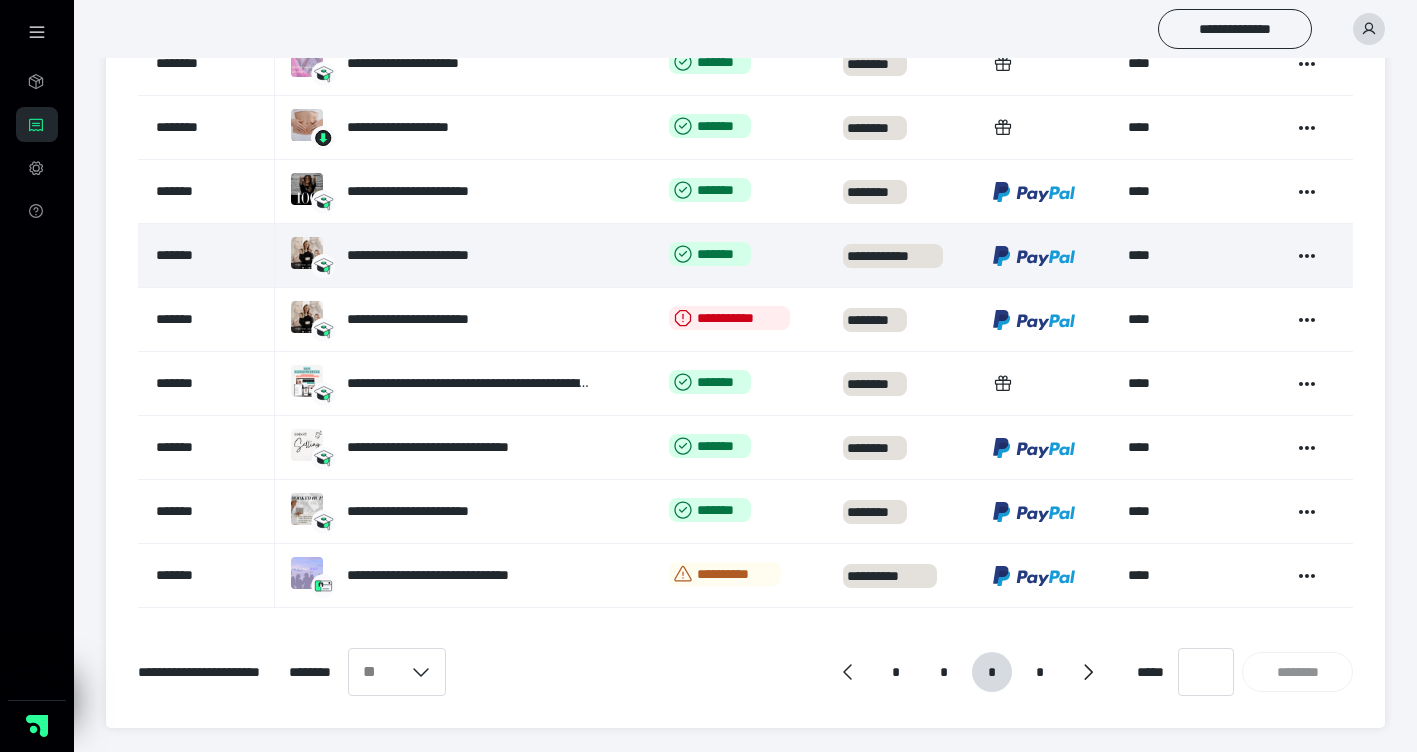 drag, startPoint x: 333, startPoint y: 256, endPoint x: 253, endPoint y: 256, distance: 80 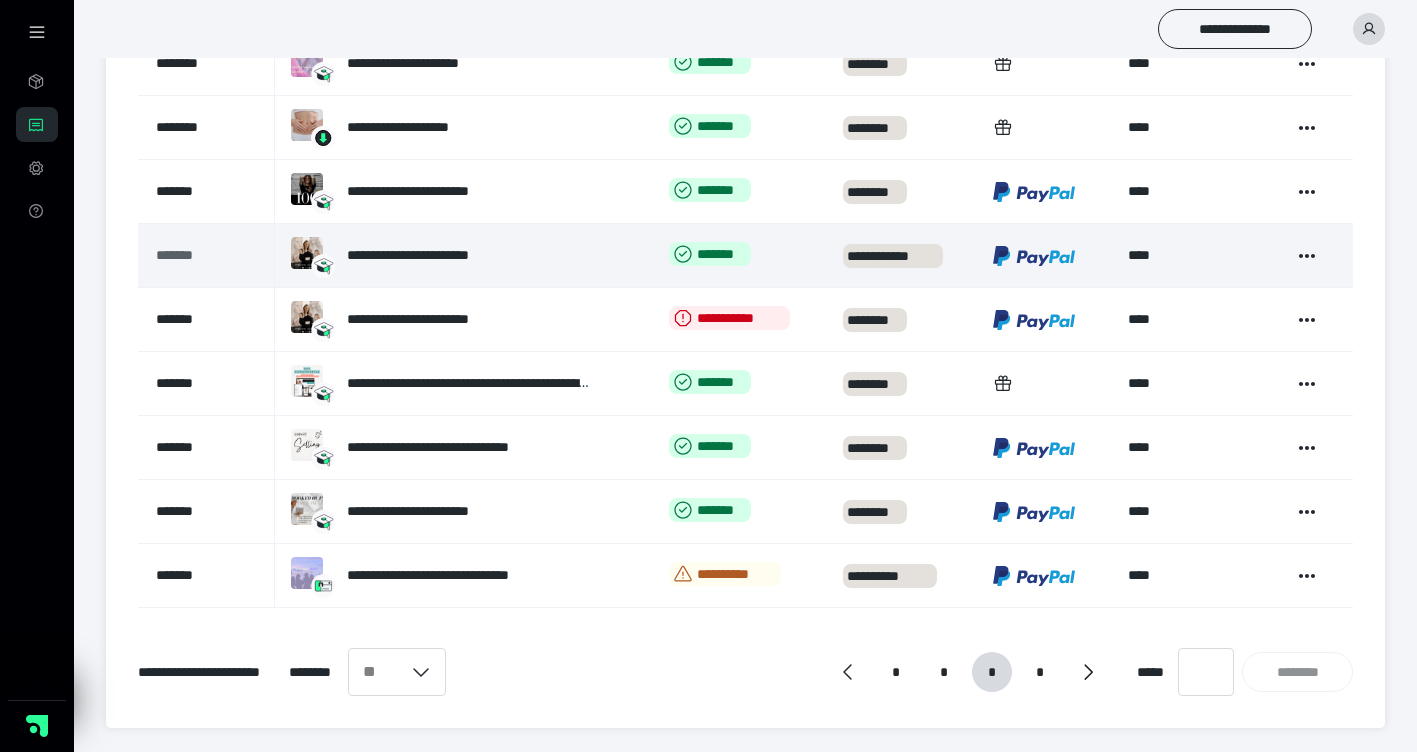 click on "*******" at bounding box center (199, 255) 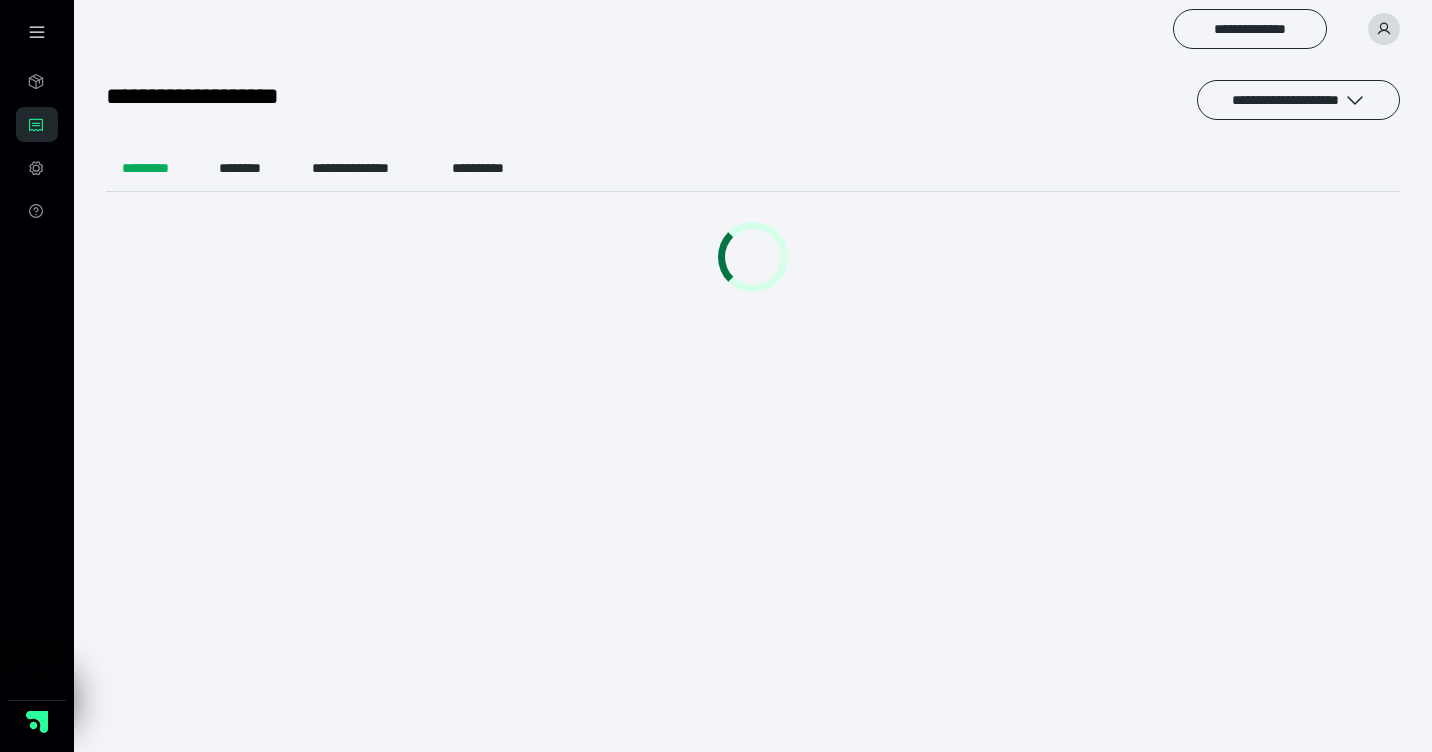 scroll, scrollTop: 0, scrollLeft: 0, axis: both 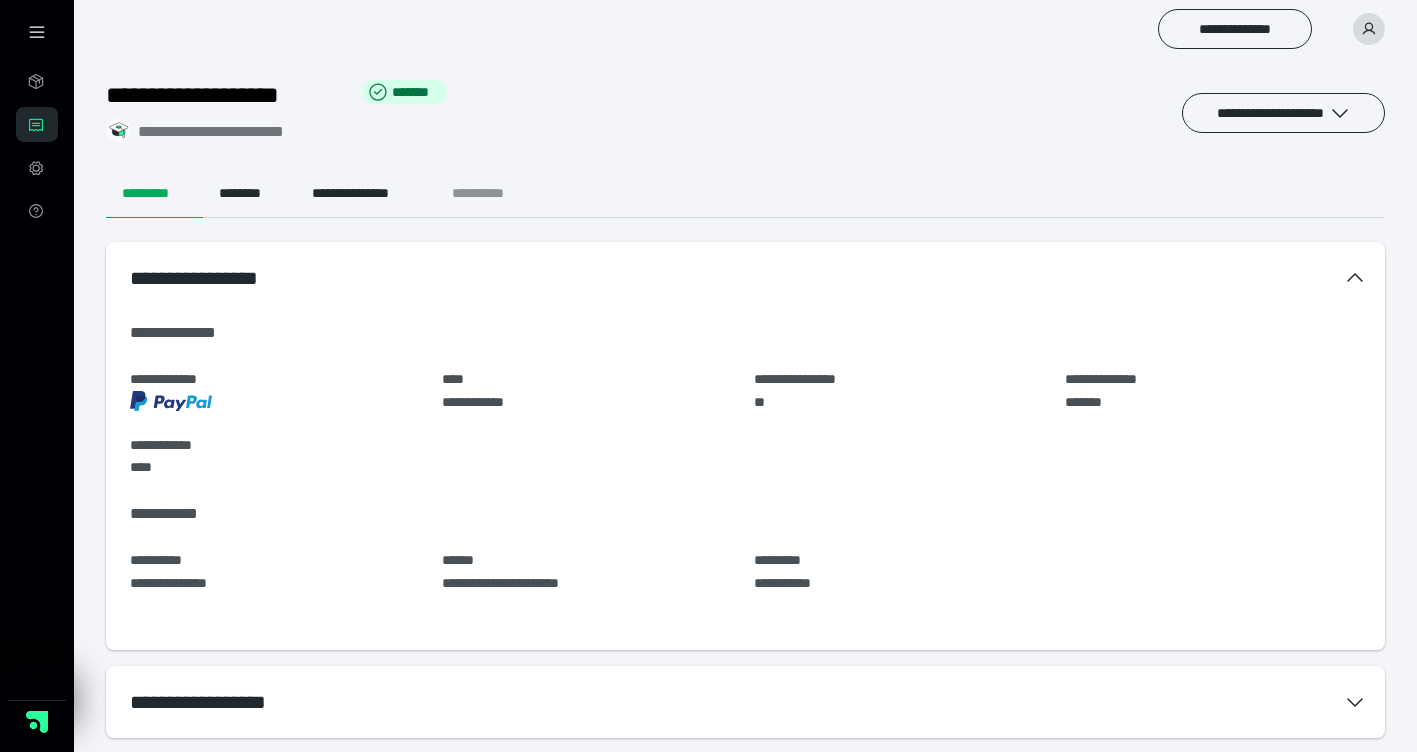 click on "**********" at bounding box center (494, 194) 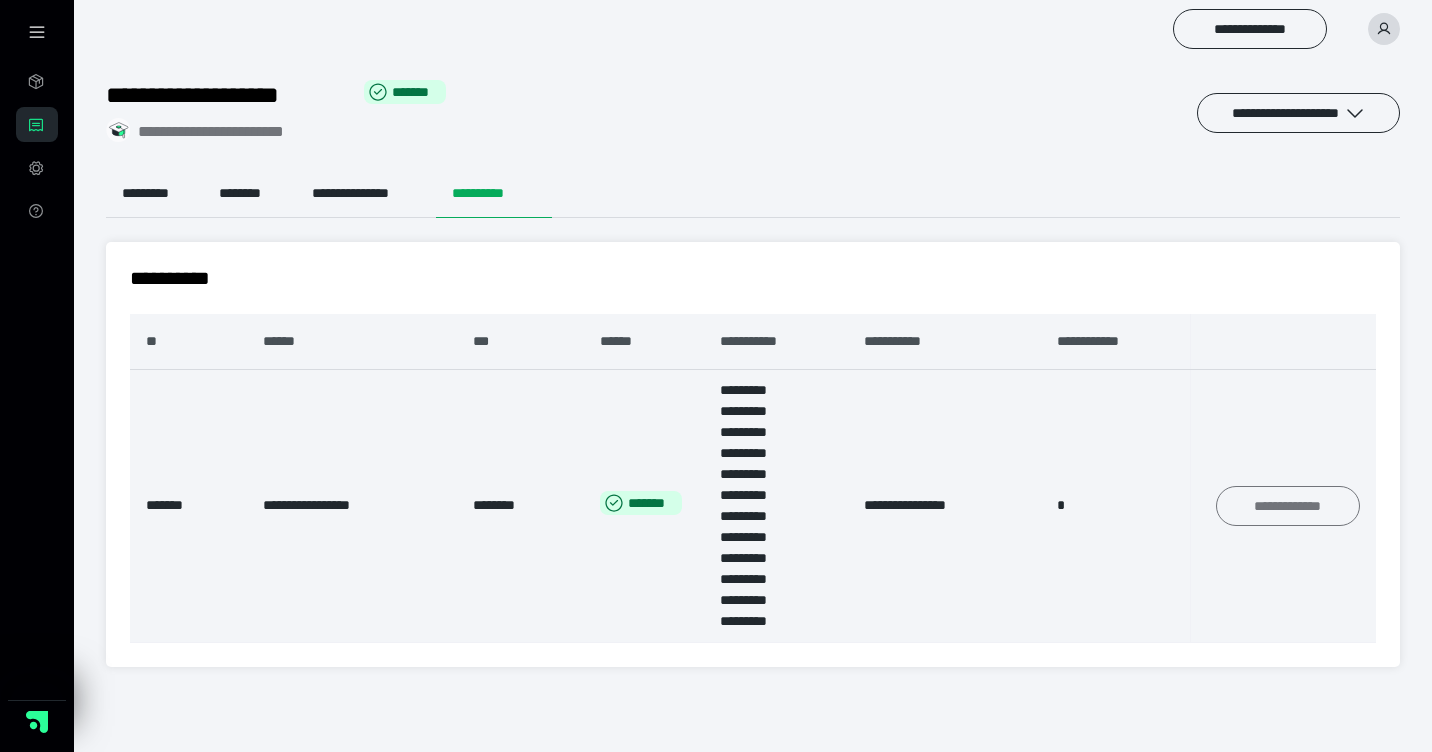 click on "**********" at bounding box center (1288, 506) 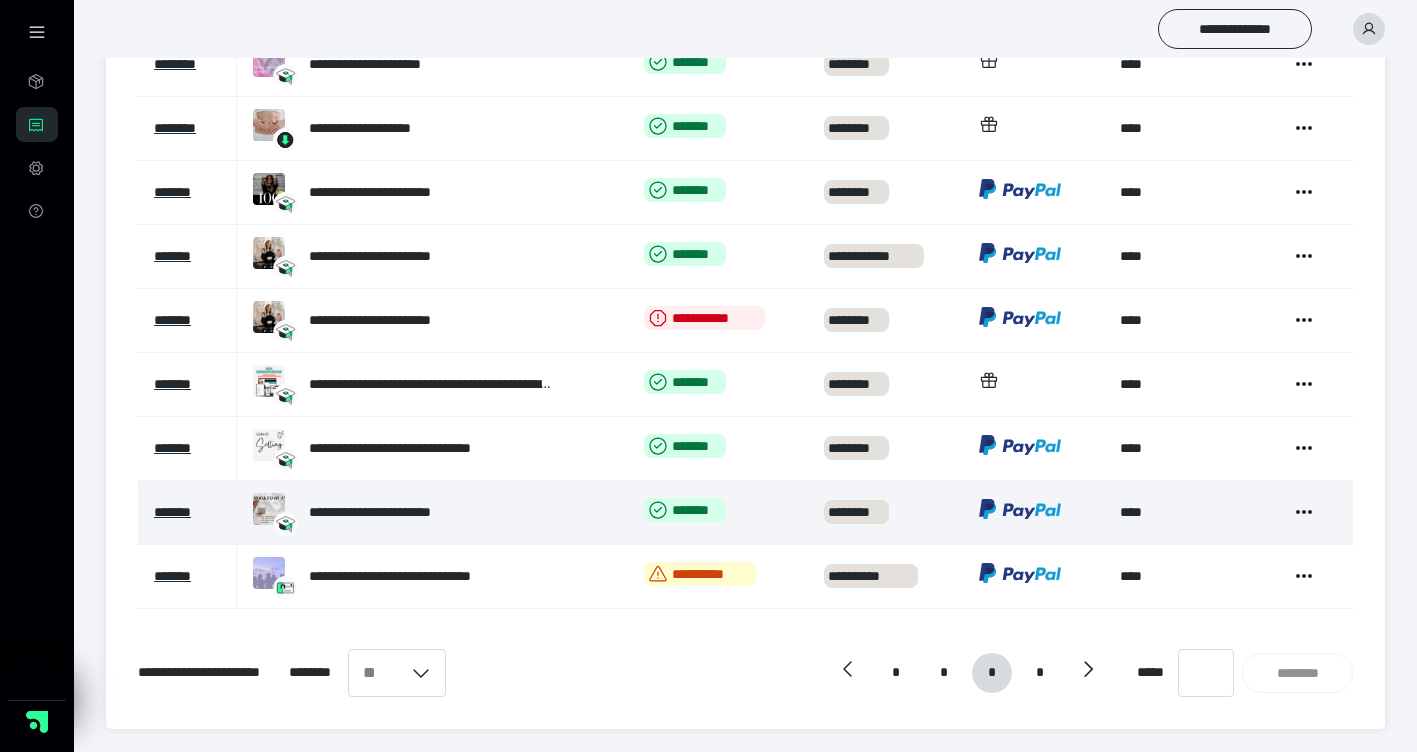 scroll, scrollTop: 572, scrollLeft: 0, axis: vertical 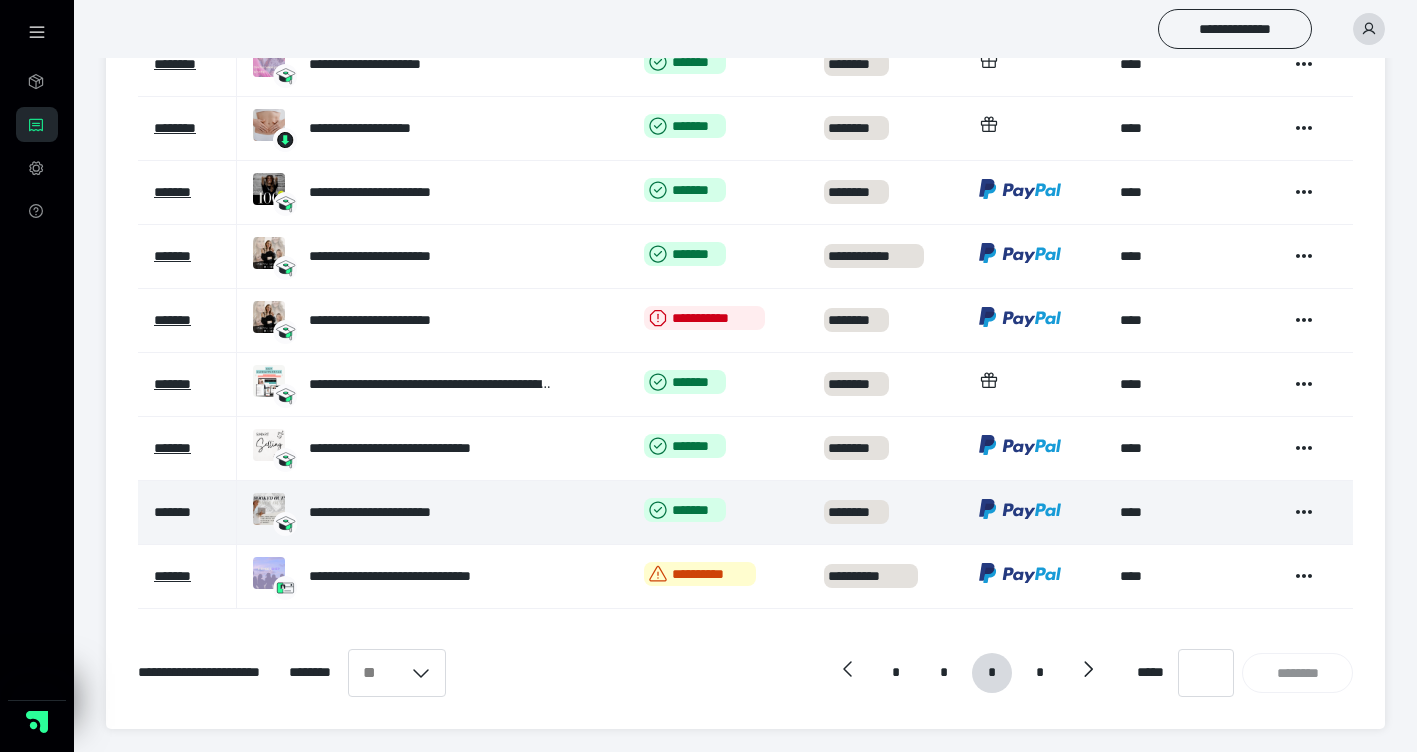 click on "*******" at bounding box center [172, 512] 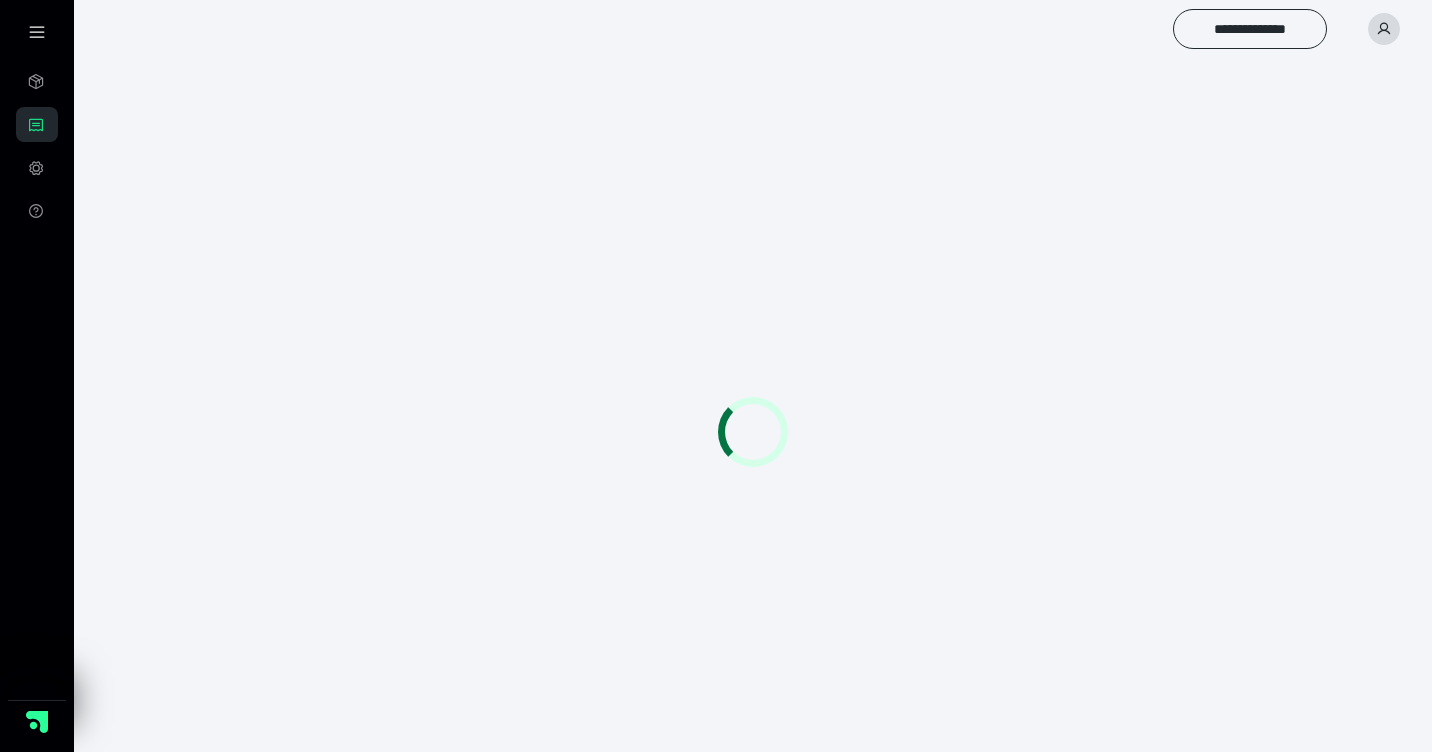 scroll, scrollTop: 0, scrollLeft: 0, axis: both 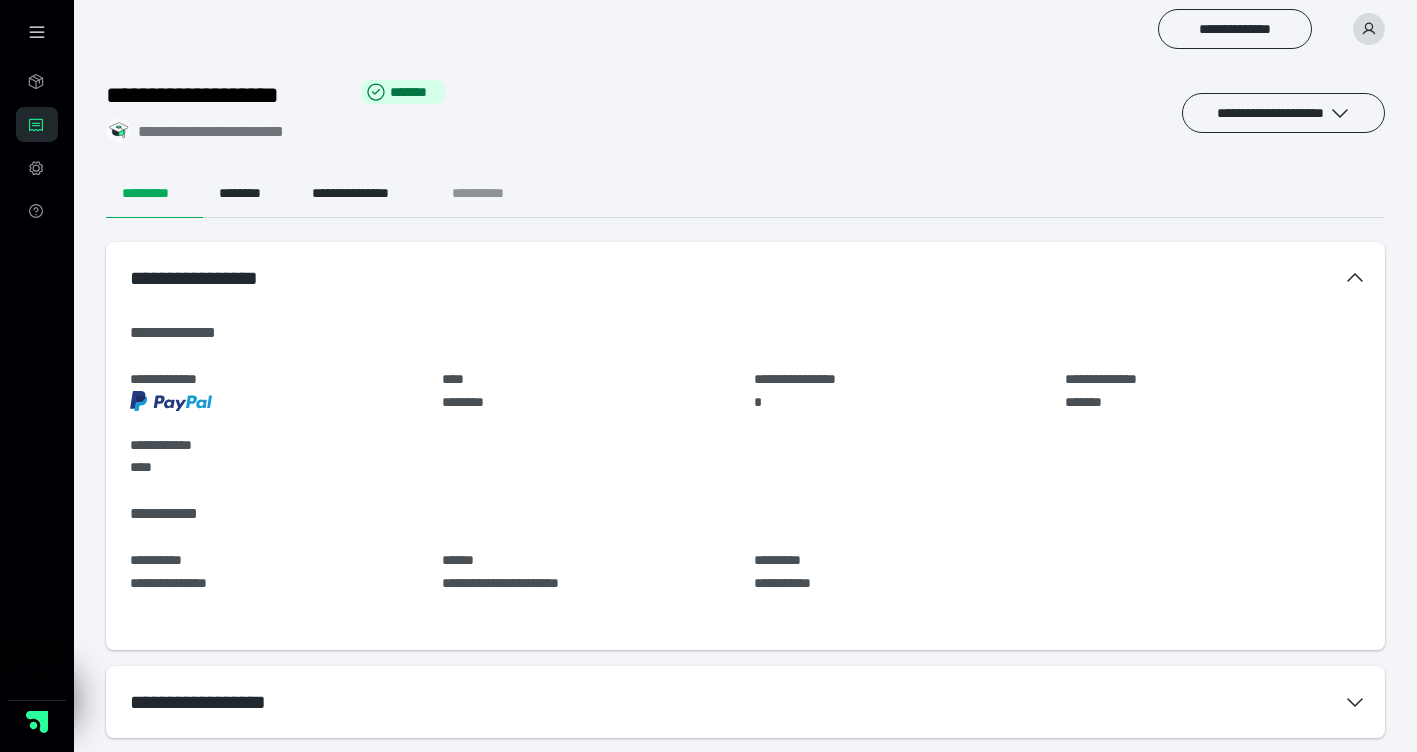 click on "**********" at bounding box center [494, 194] 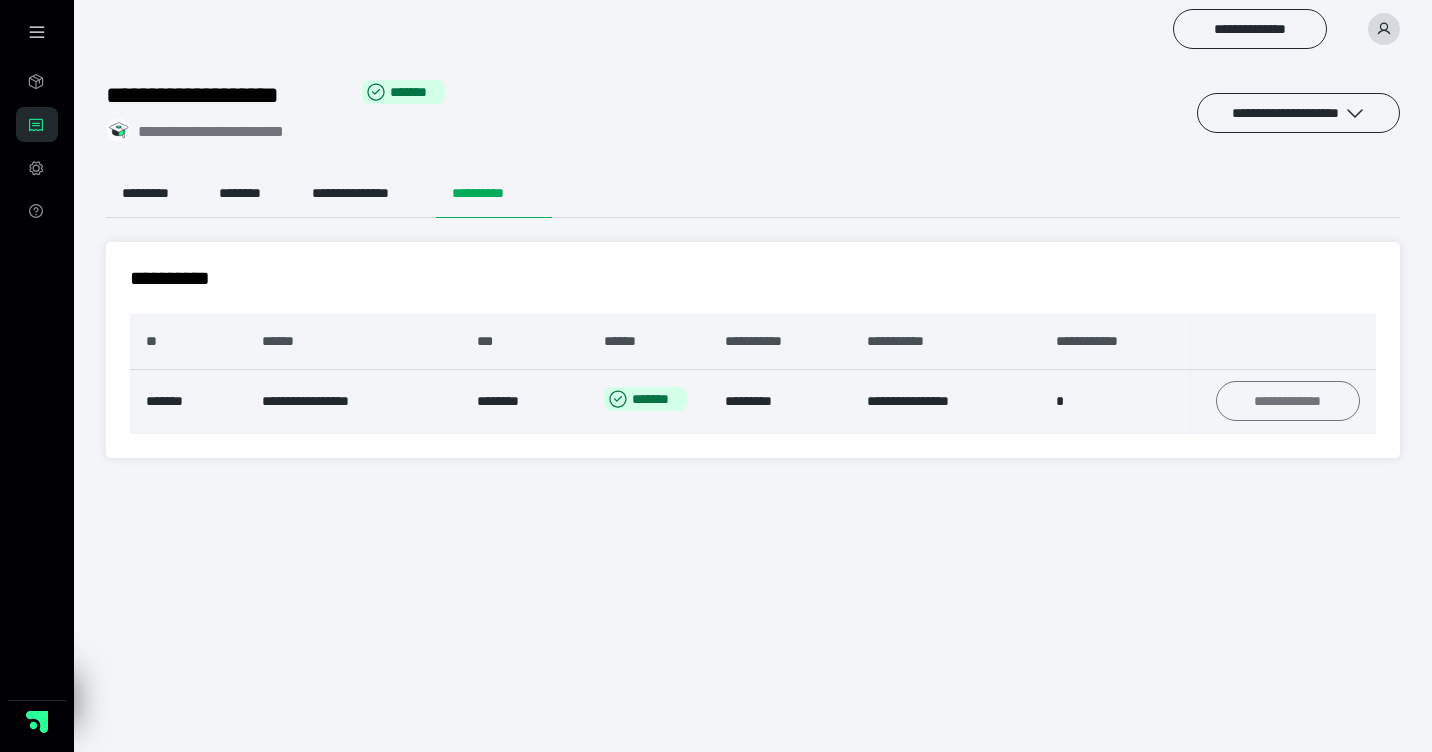 click on "**********" at bounding box center (1288, 401) 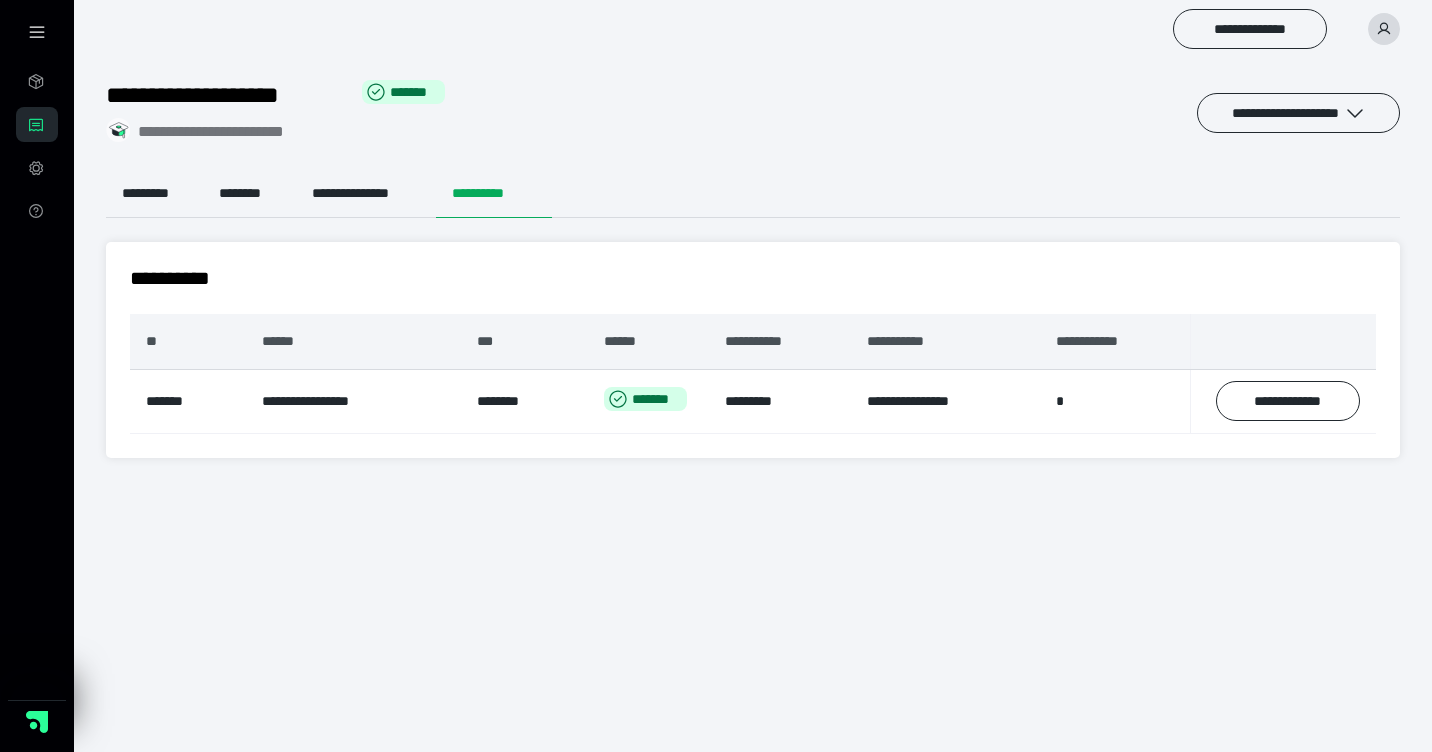 drag, startPoint x: 594, startPoint y: 73, endPoint x: 615, endPoint y: 87, distance: 25.23886 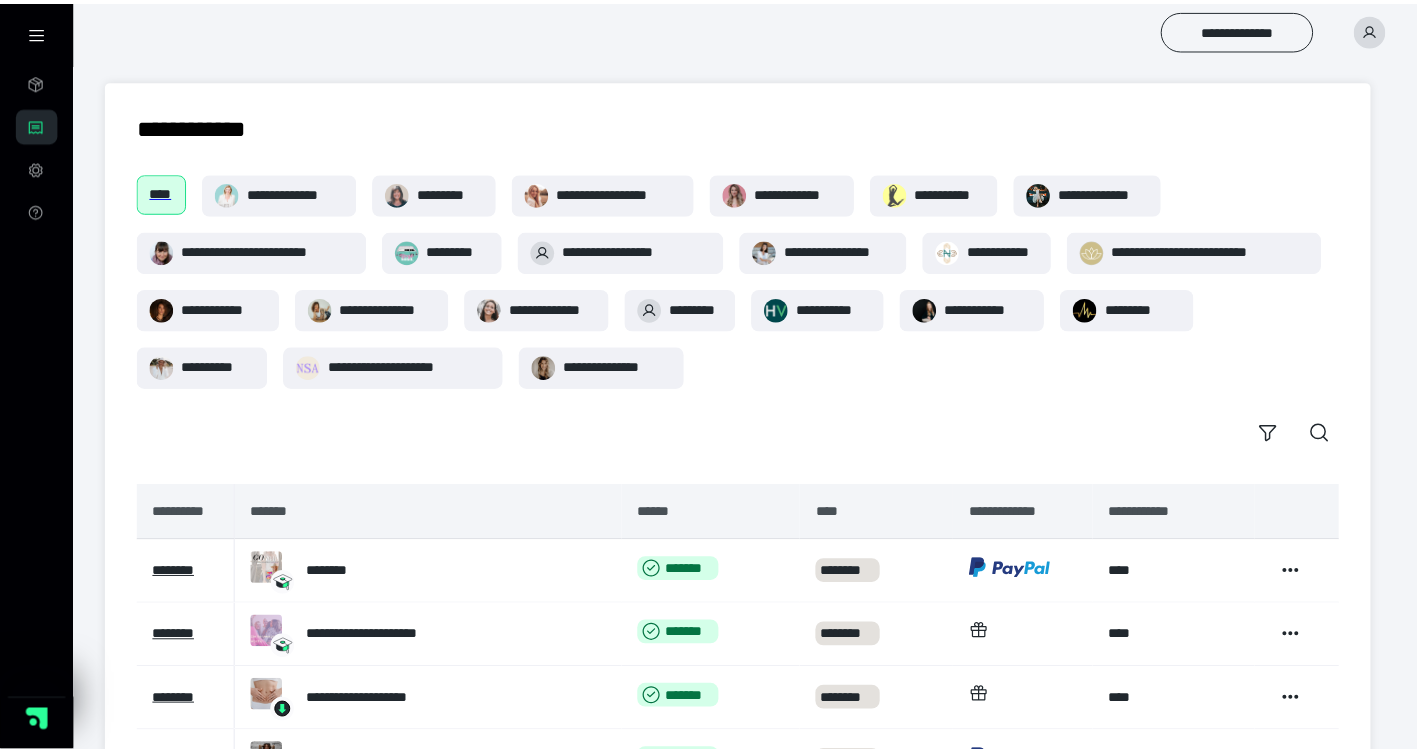 scroll, scrollTop: 572, scrollLeft: 0, axis: vertical 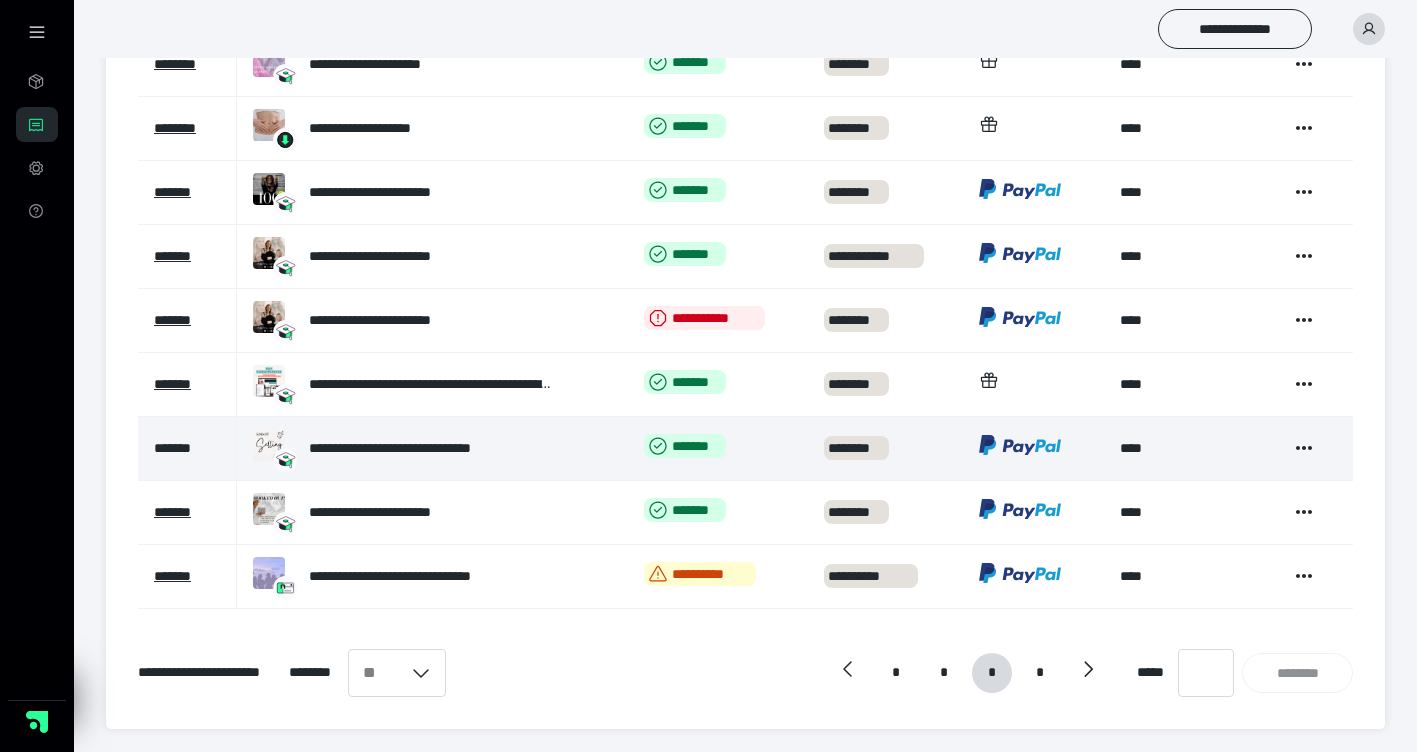 click on "*******" at bounding box center [172, 448] 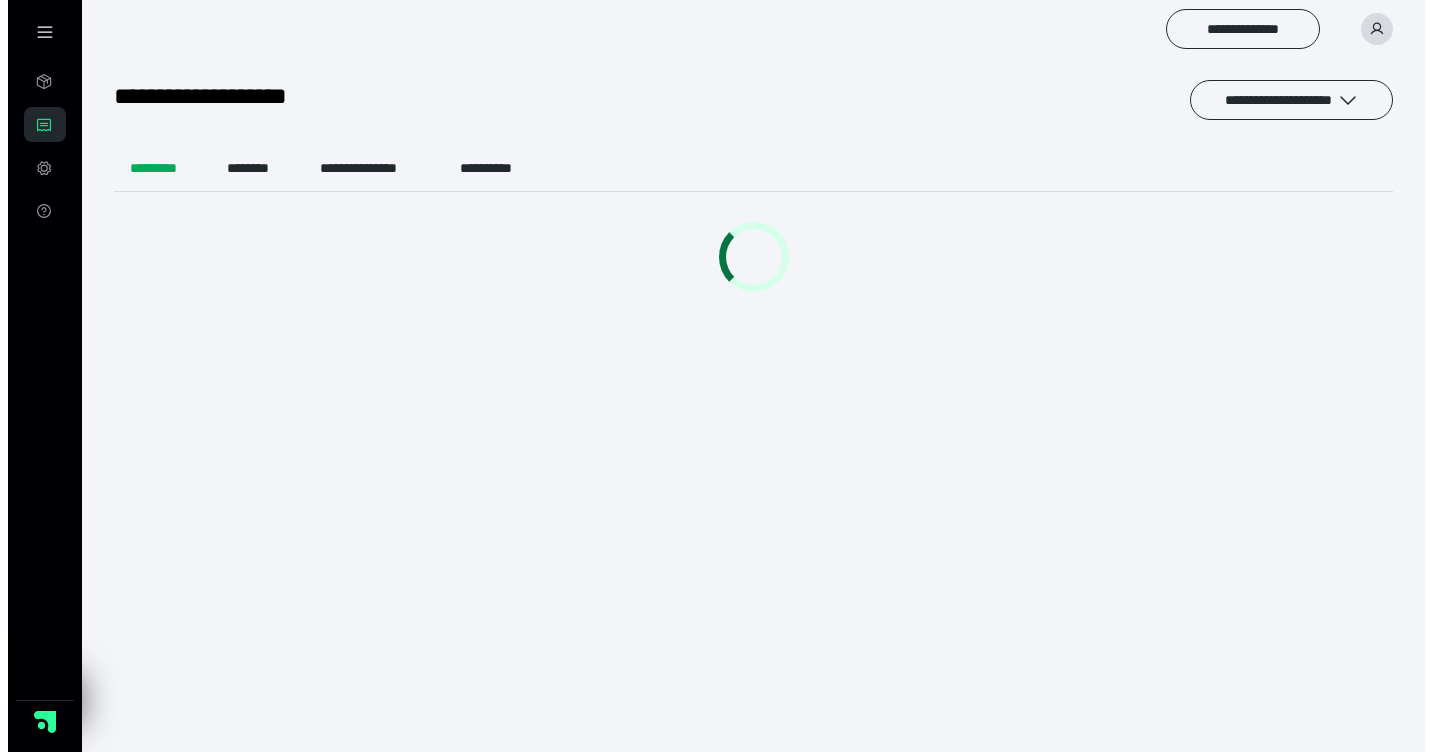 scroll, scrollTop: 0, scrollLeft: 0, axis: both 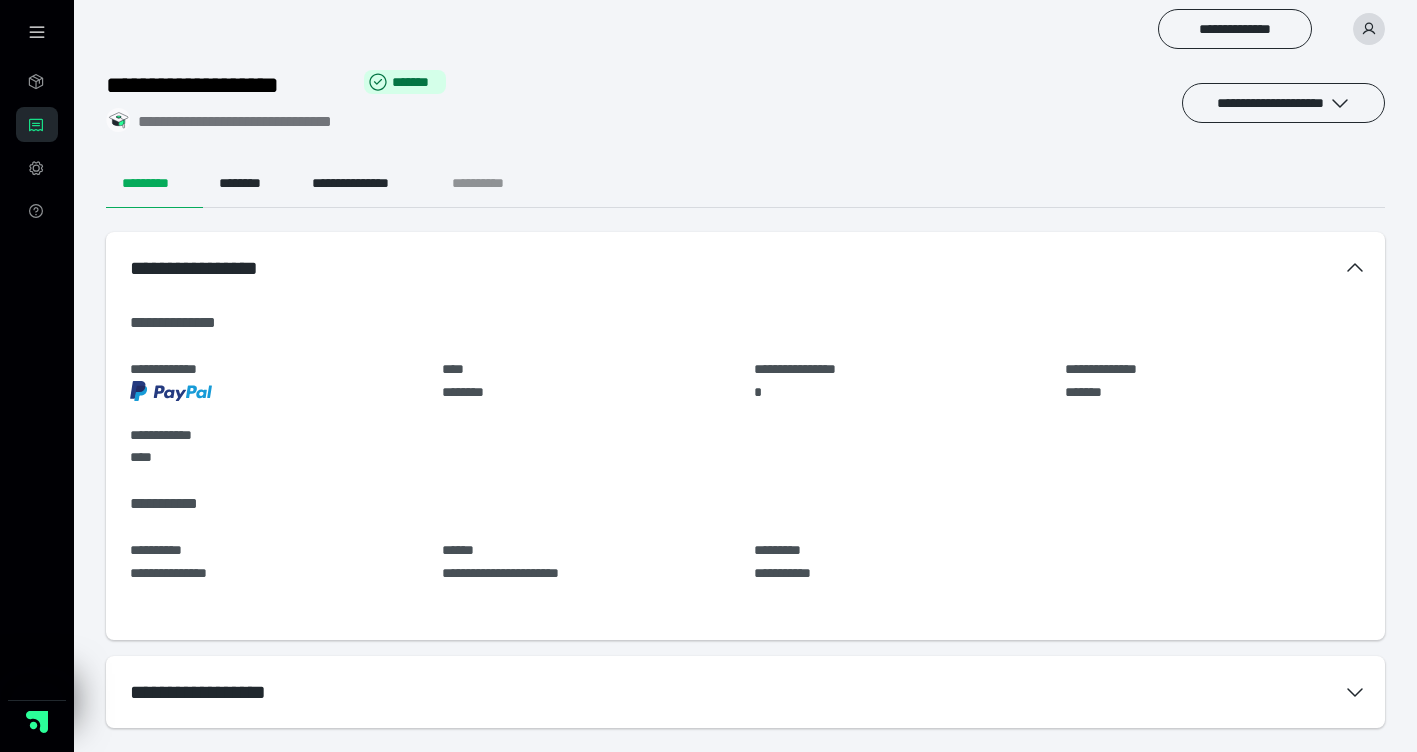 click on "**********" at bounding box center (494, 184) 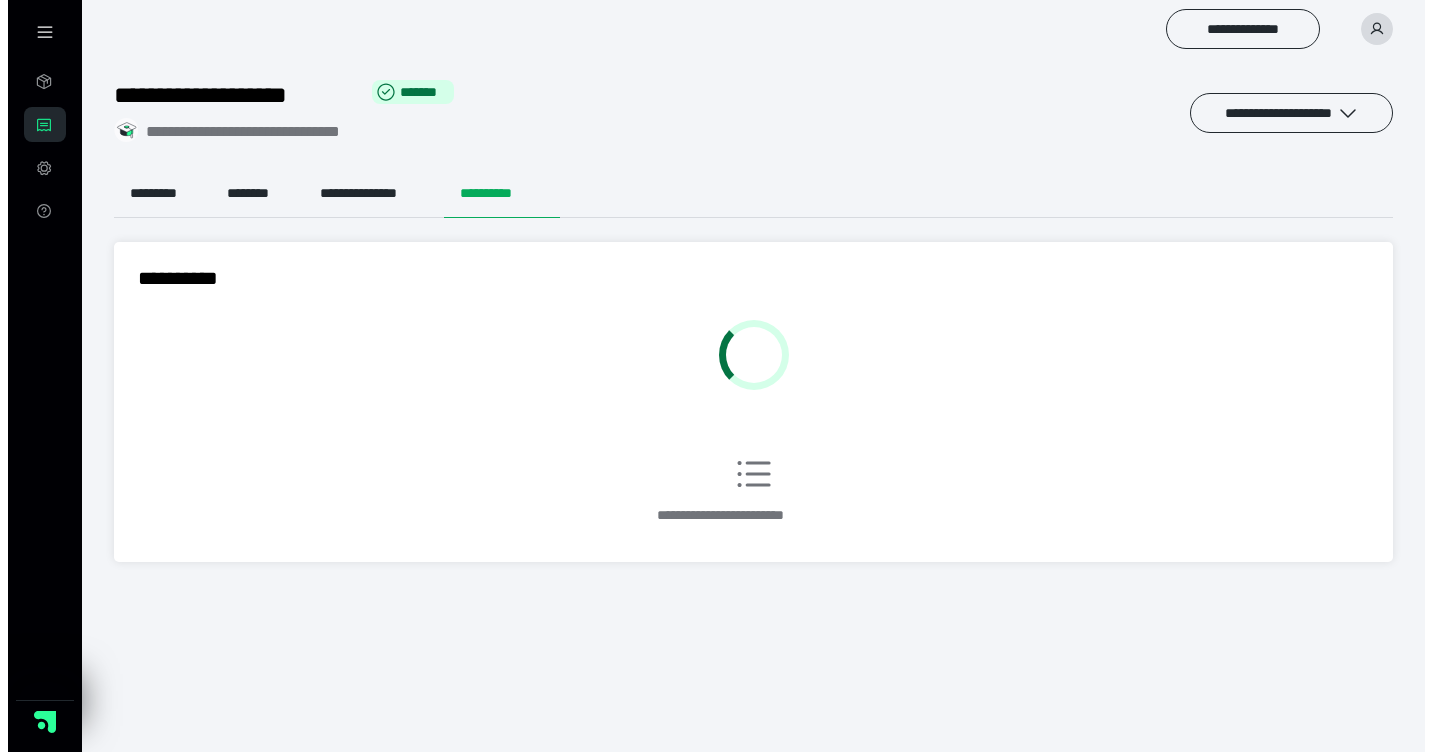 scroll, scrollTop: 0, scrollLeft: 0, axis: both 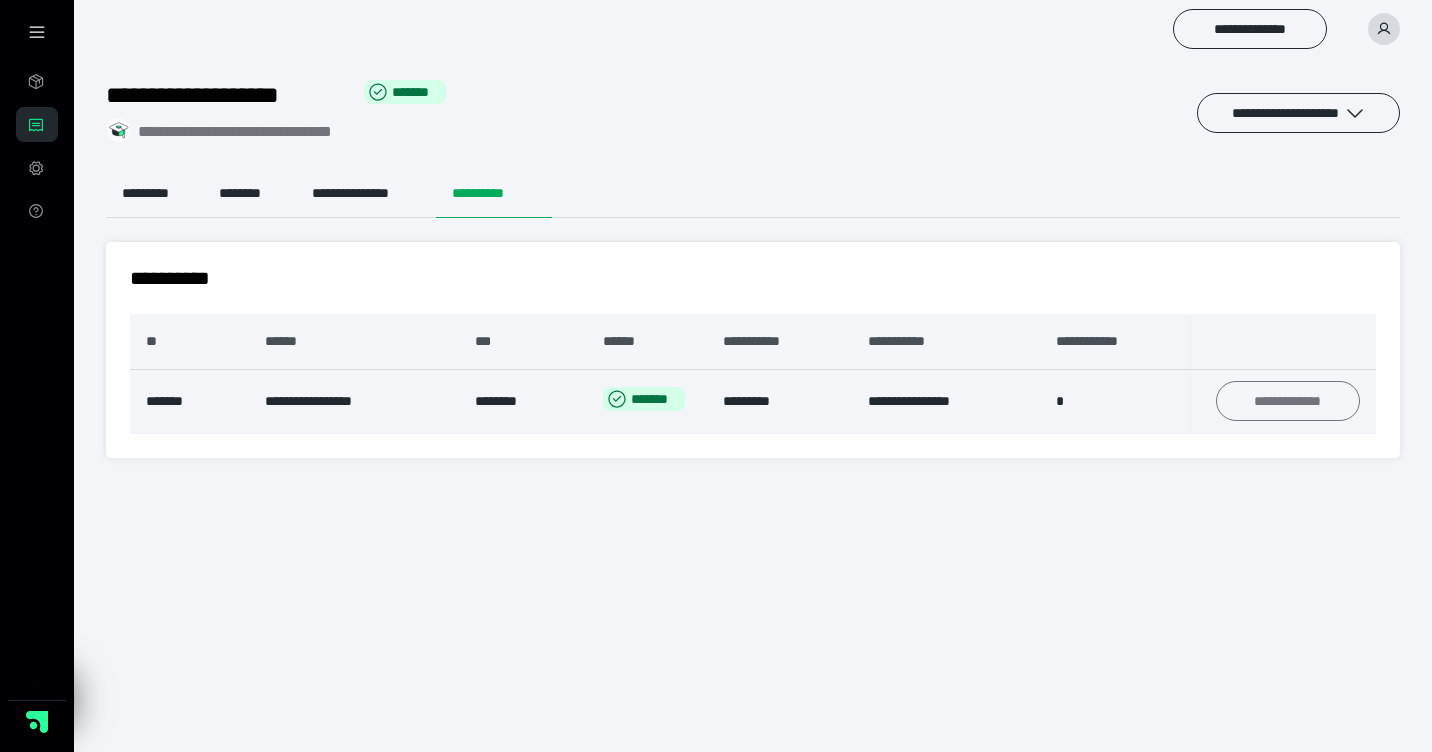 click on "**********" at bounding box center [1288, 401] 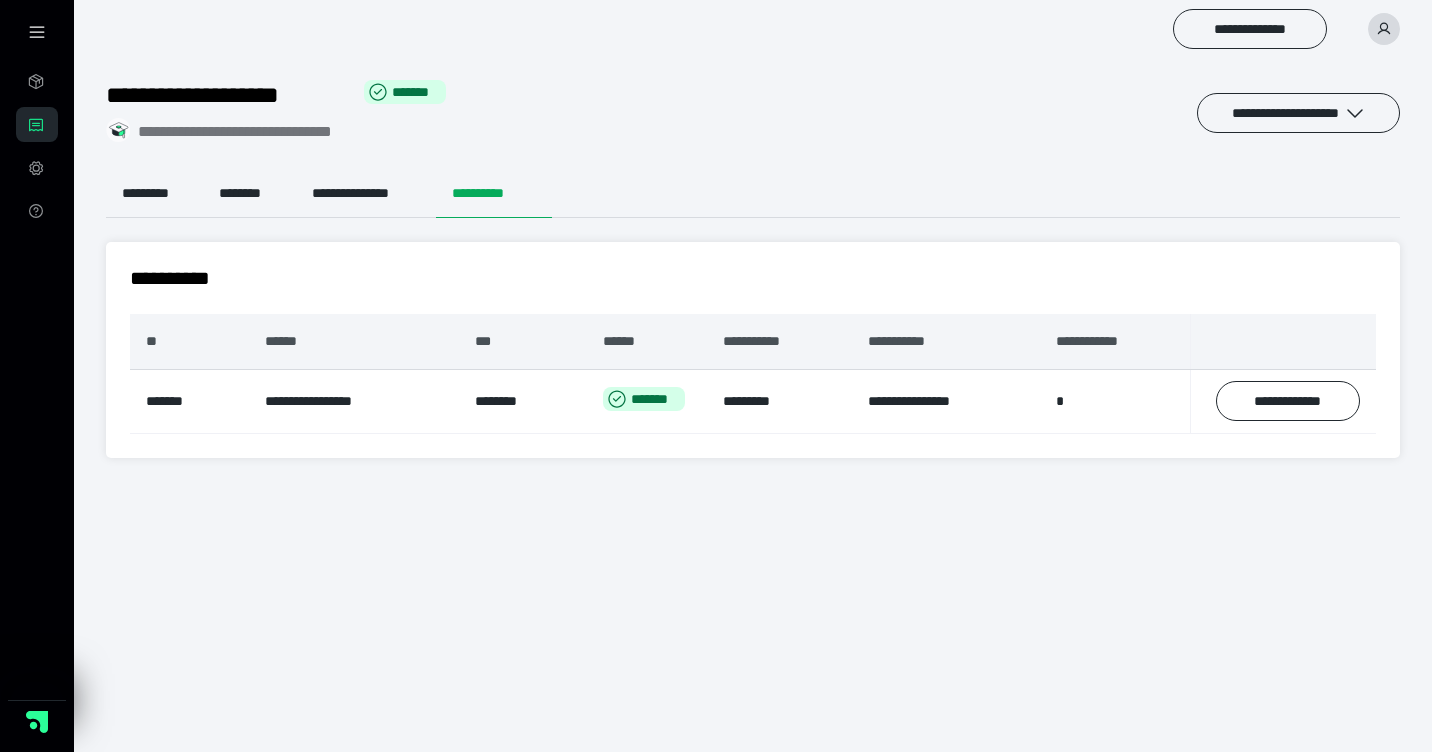 drag, startPoint x: 693, startPoint y: 142, endPoint x: 150, endPoint y: 23, distance: 555.88666 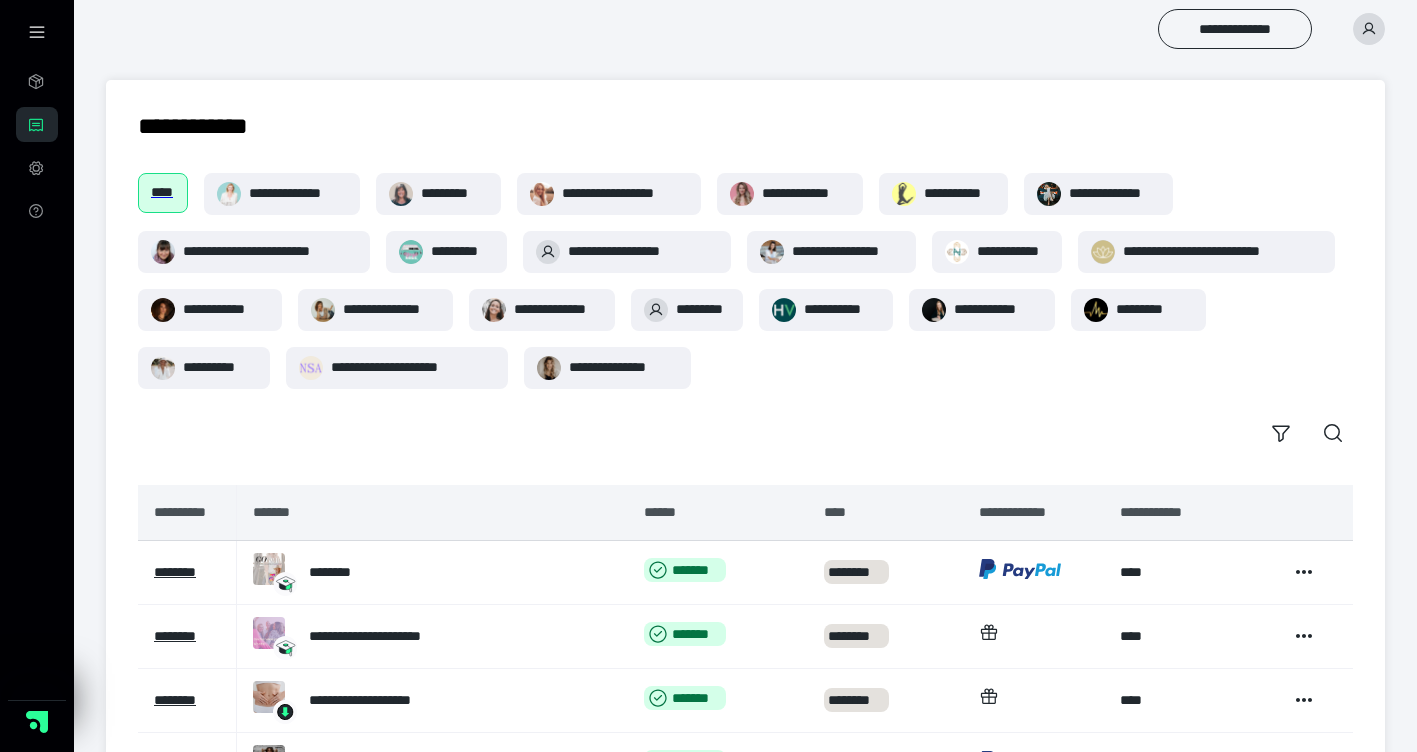 scroll, scrollTop: 572, scrollLeft: 0, axis: vertical 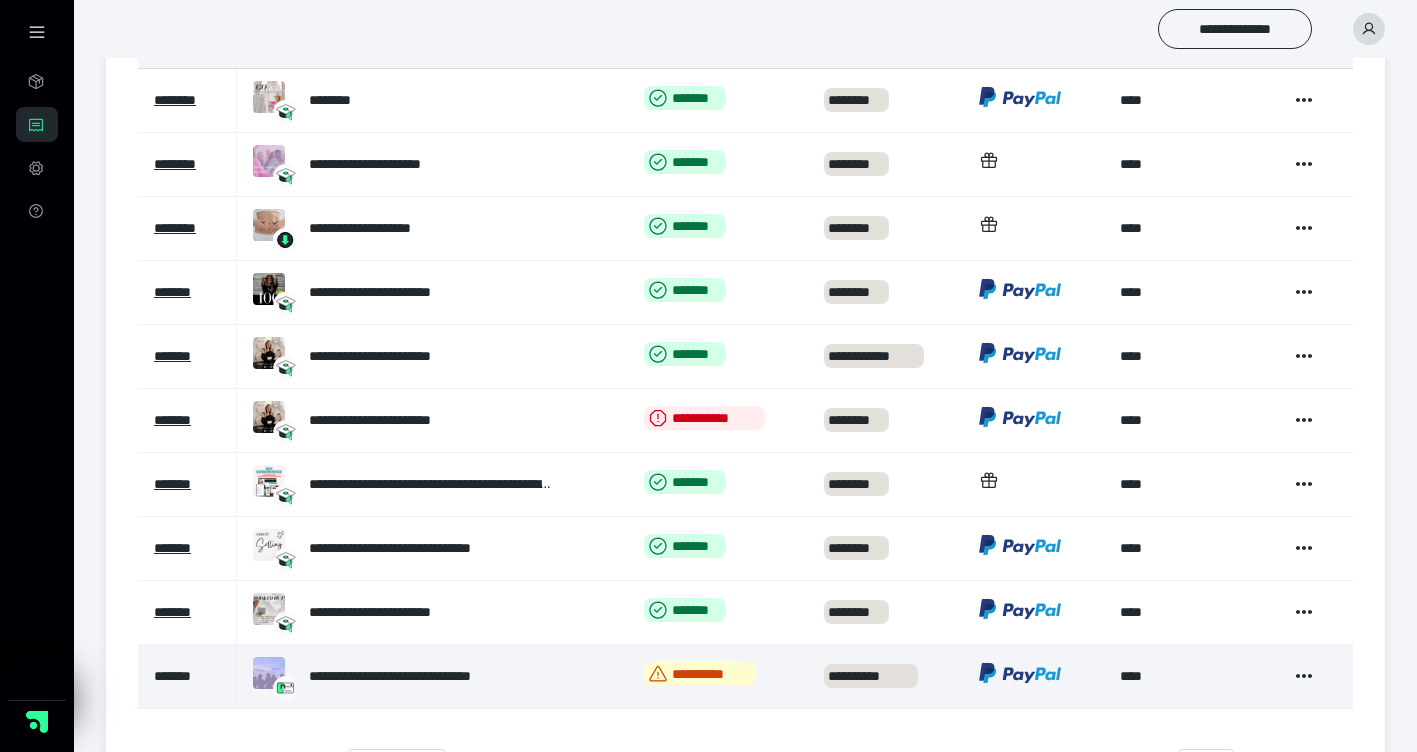 click on "*******" at bounding box center [172, 676] 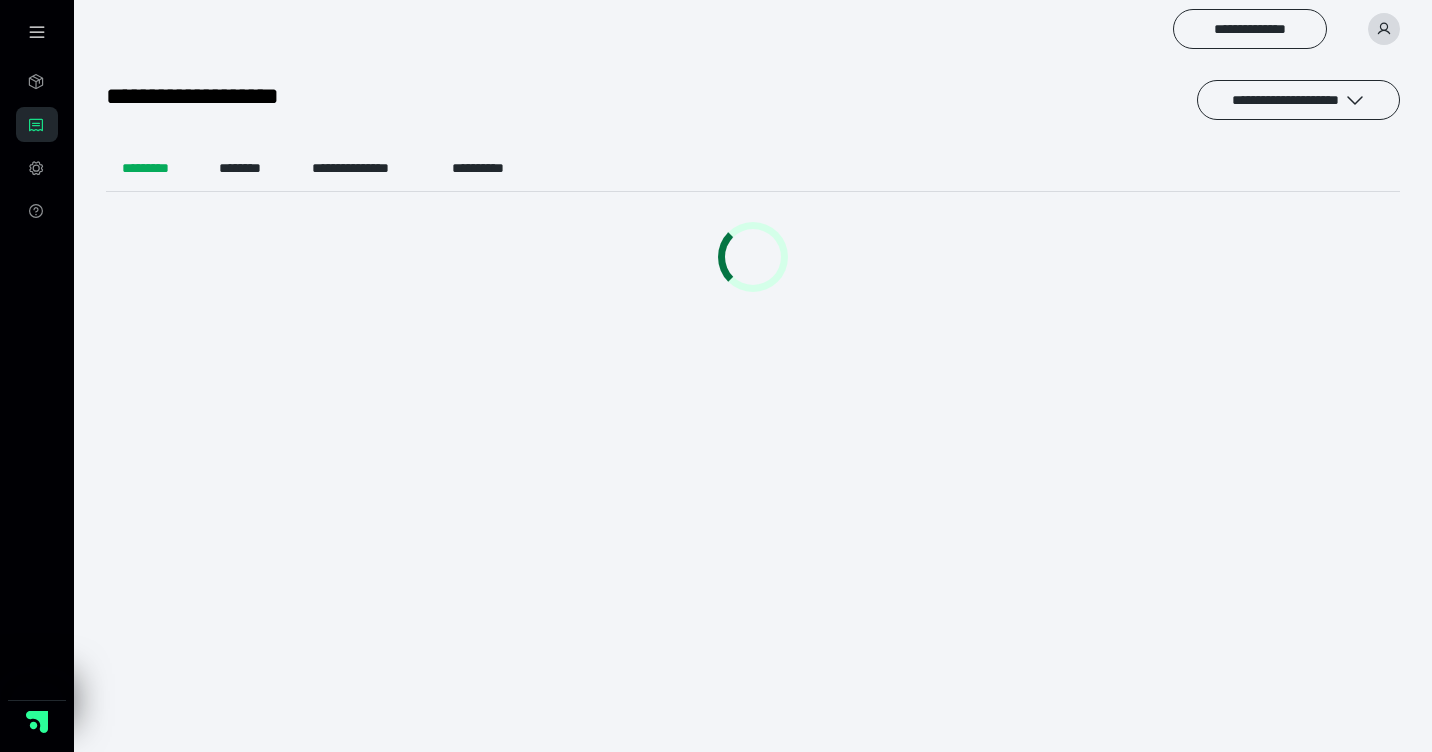 scroll, scrollTop: 0, scrollLeft: 0, axis: both 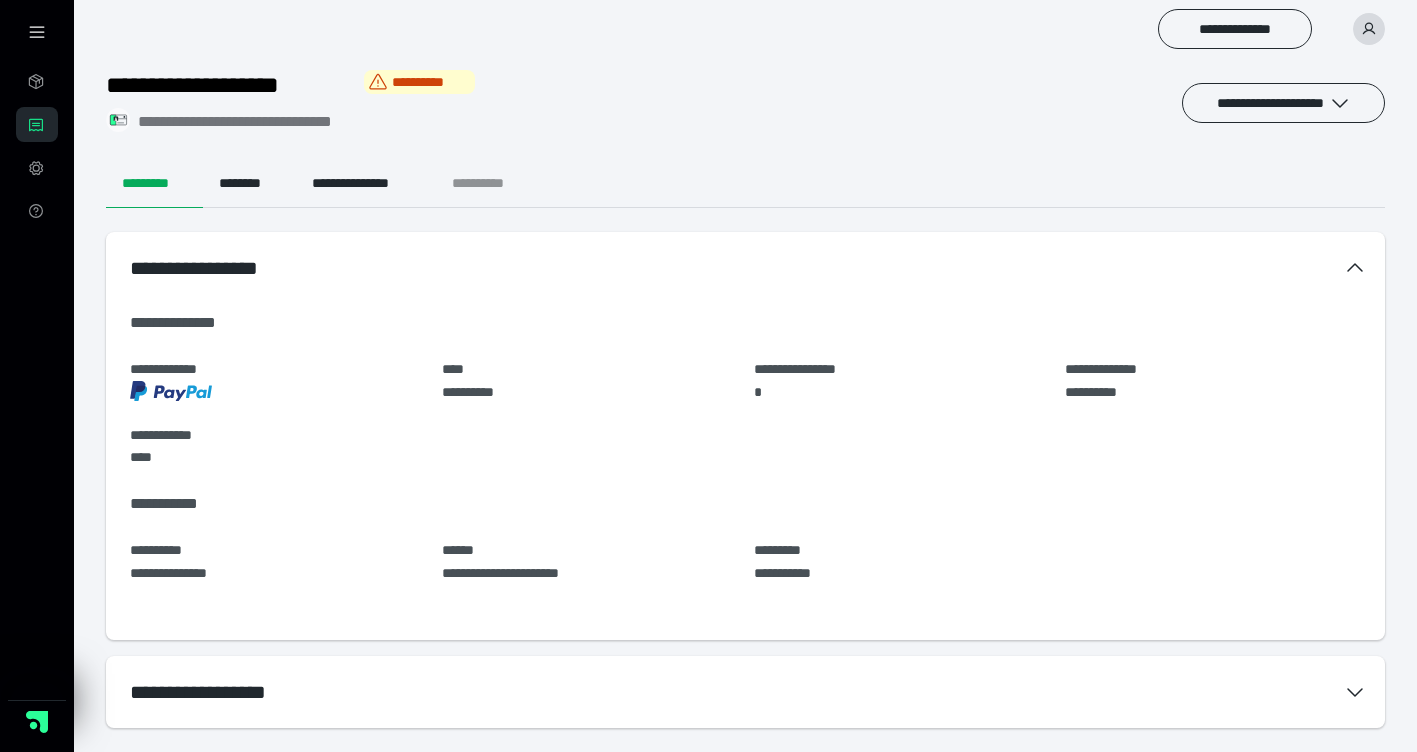 click on "**********" at bounding box center [494, 184] 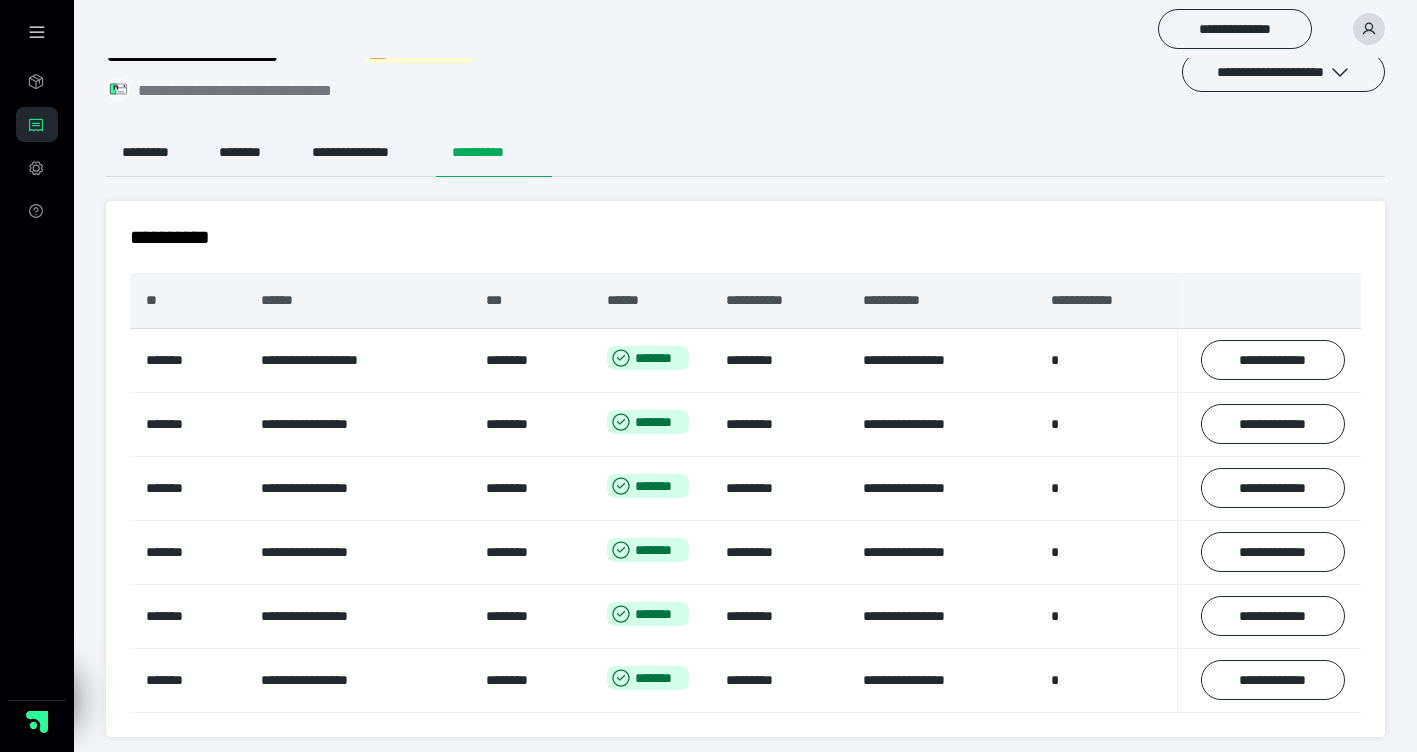 scroll, scrollTop: 62, scrollLeft: 0, axis: vertical 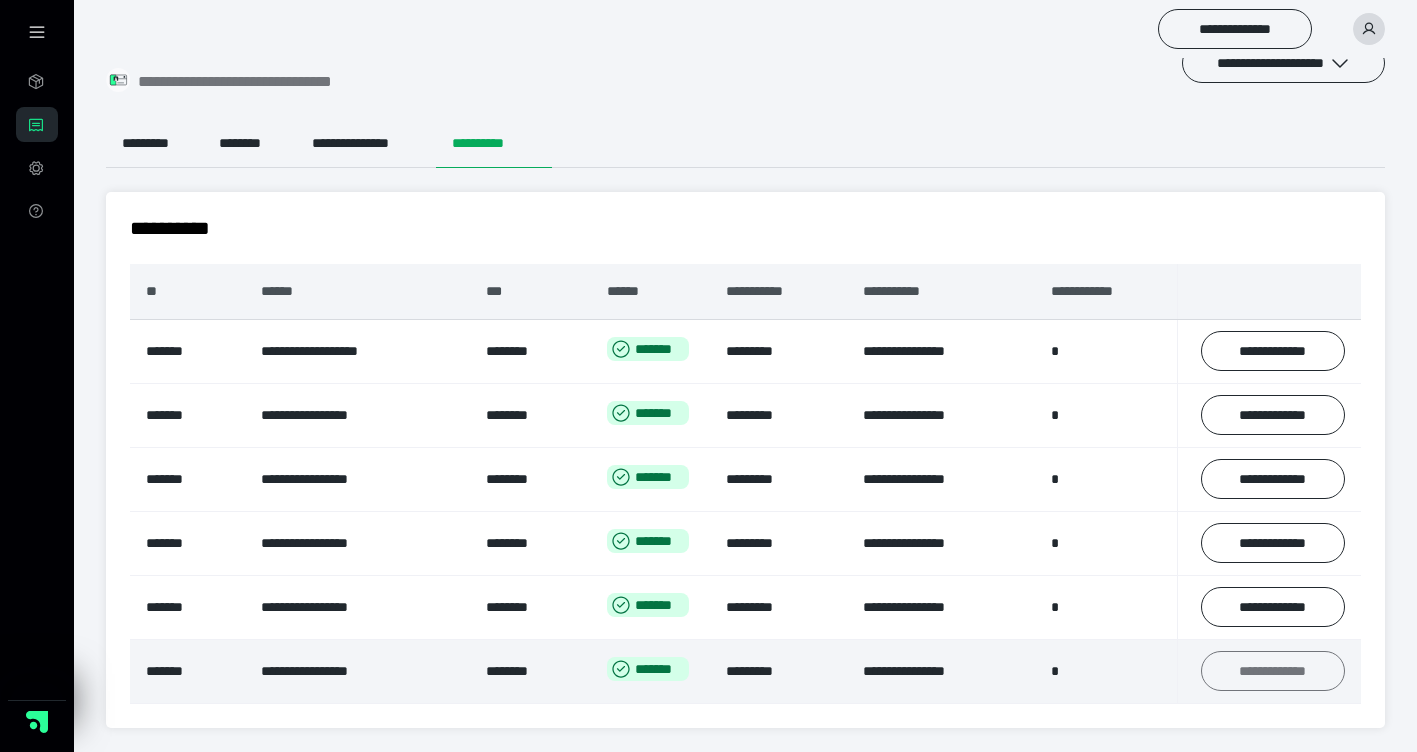 click on "**********" at bounding box center (1273, 671) 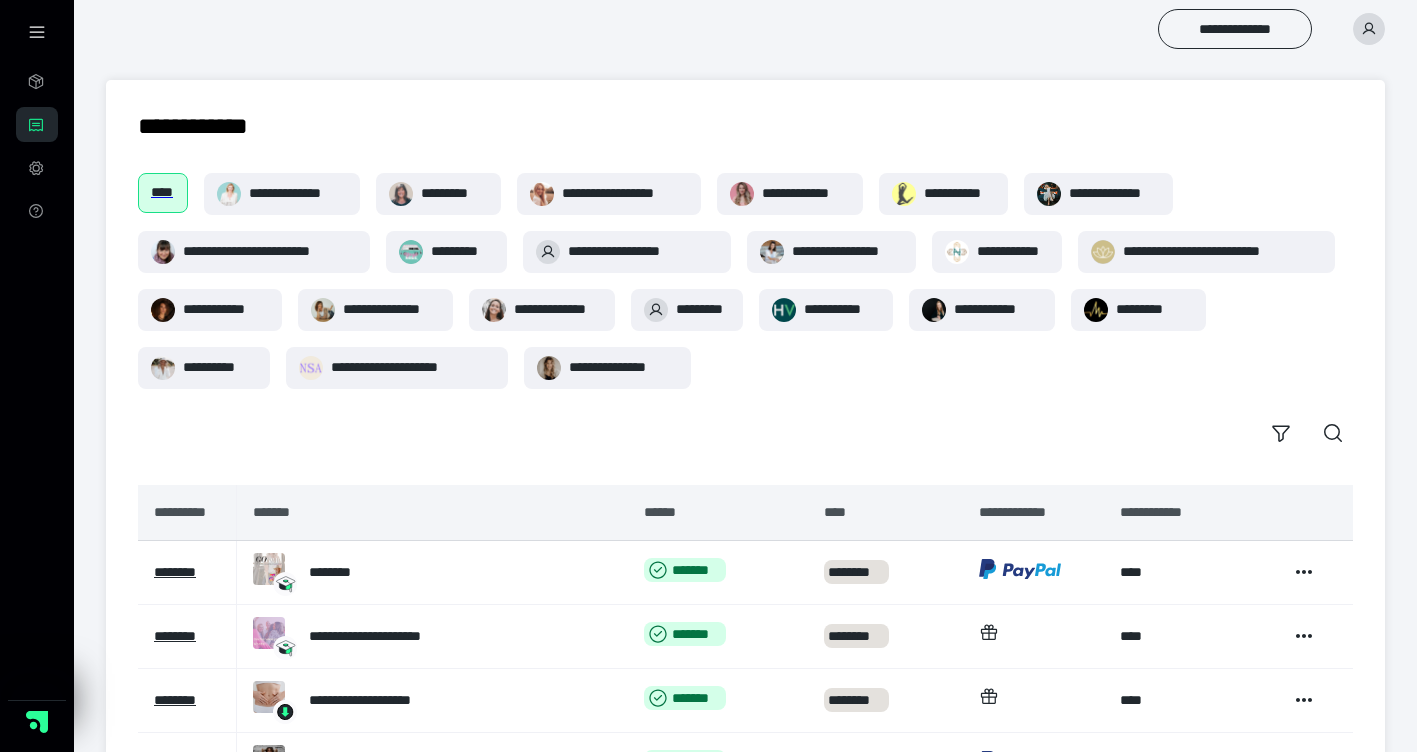 scroll, scrollTop: 472, scrollLeft: 0, axis: vertical 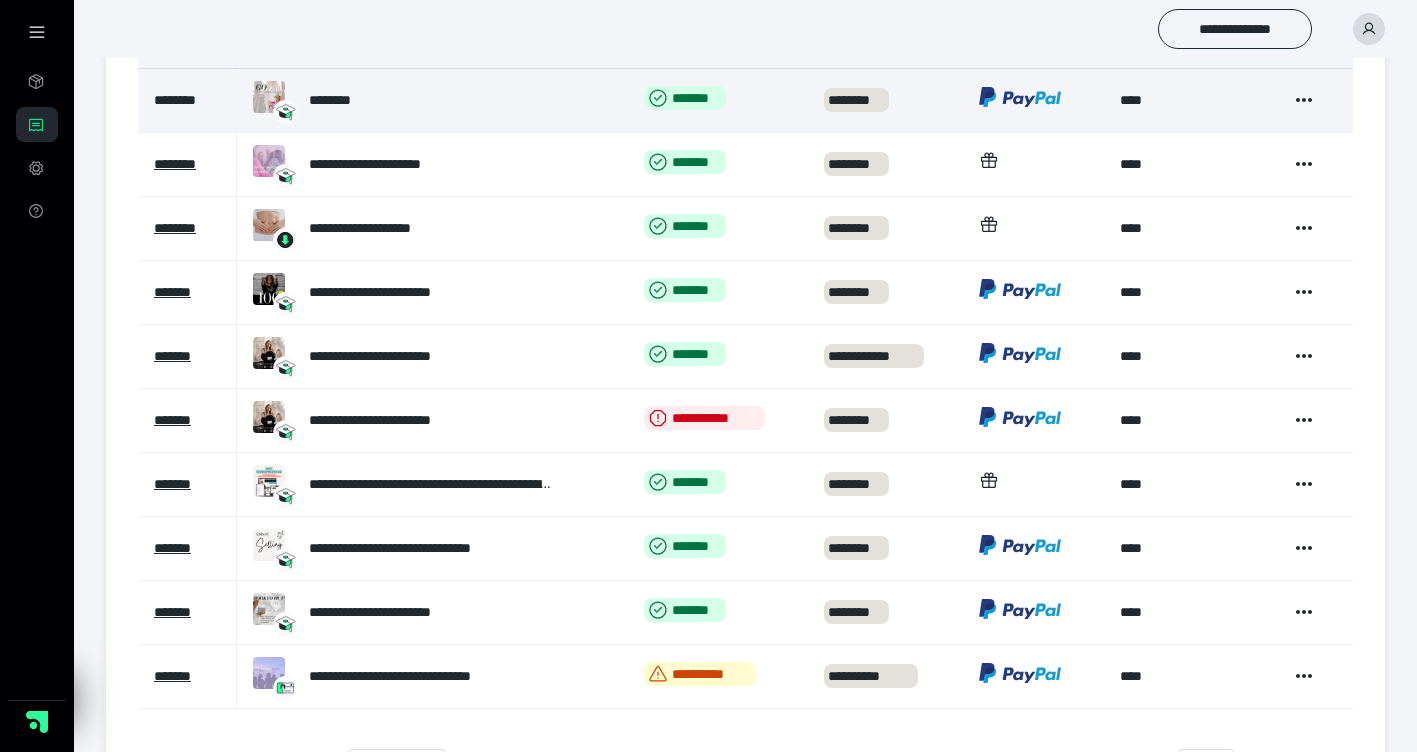 click on "********" at bounding box center [175, 100] 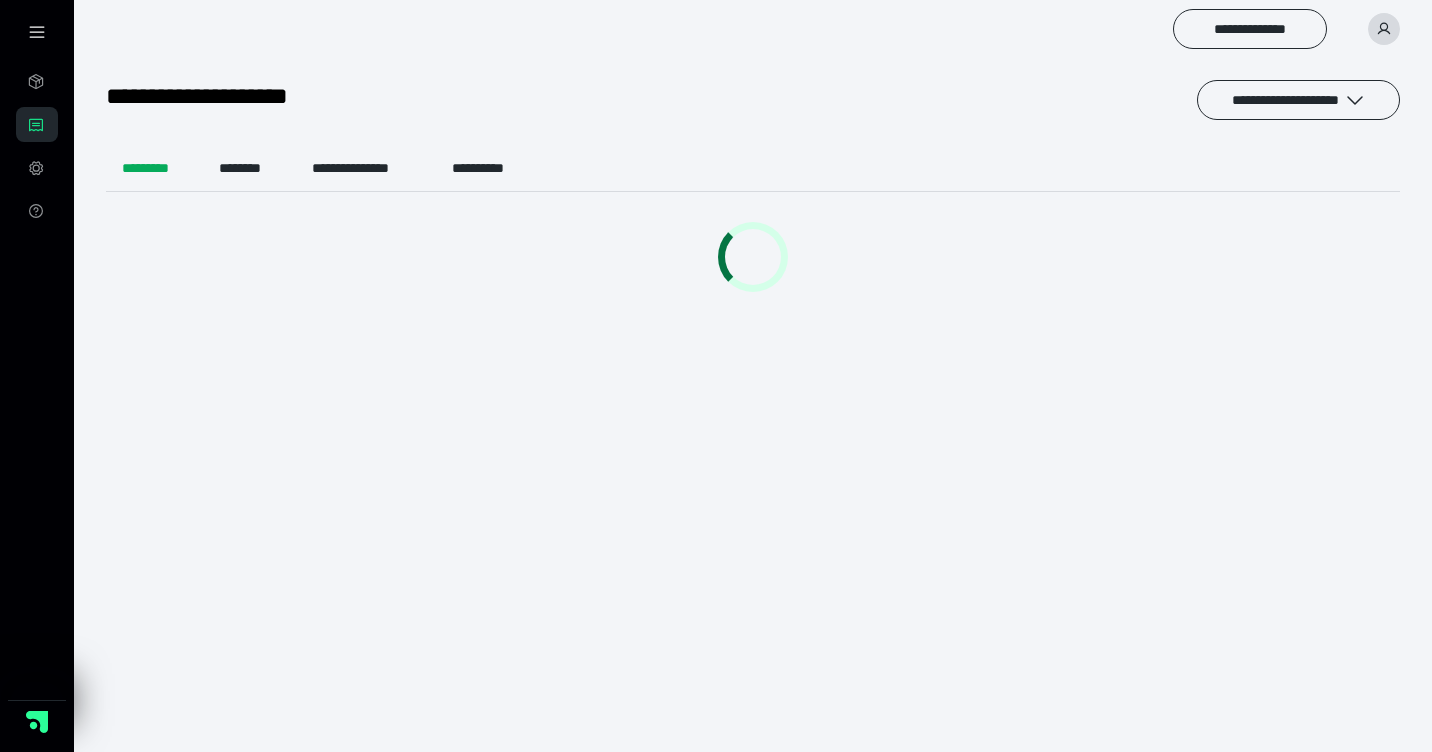 scroll, scrollTop: 0, scrollLeft: 0, axis: both 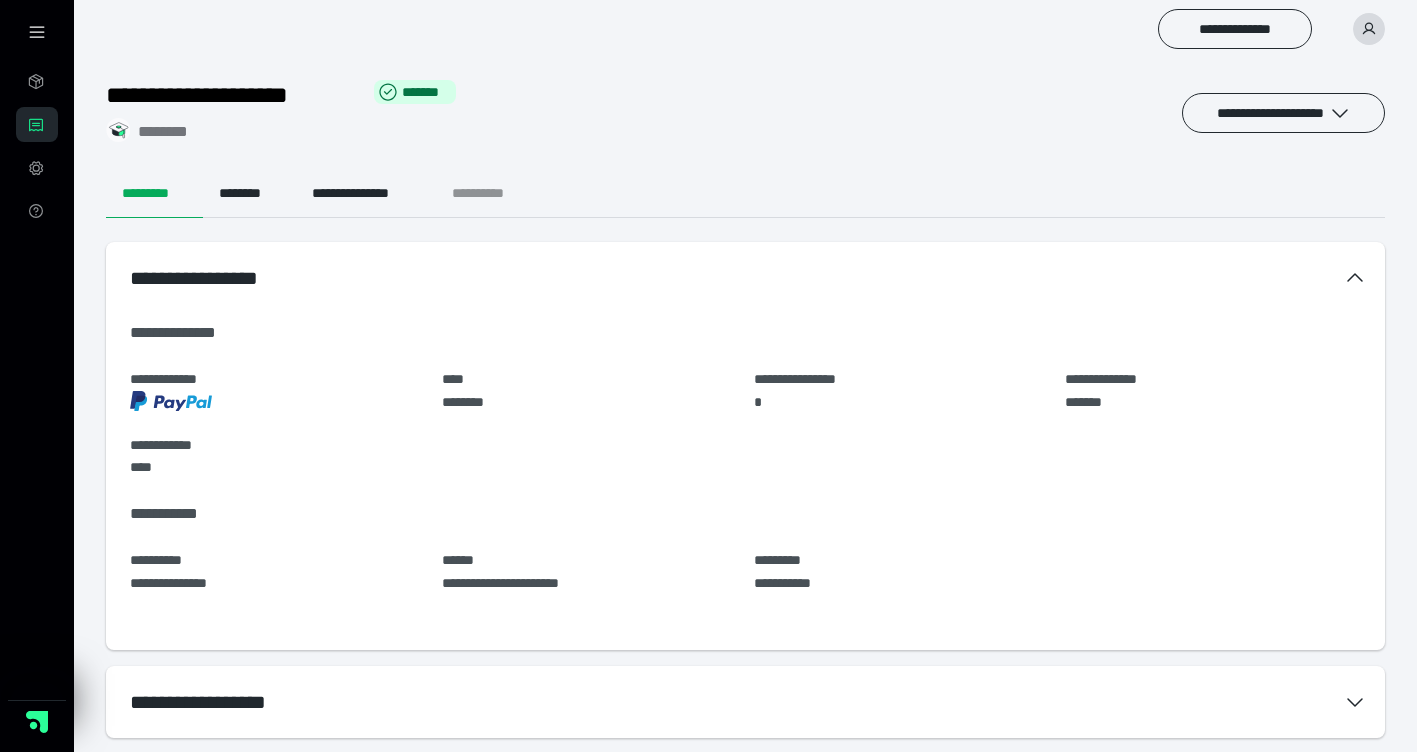 click on "**********" at bounding box center [494, 194] 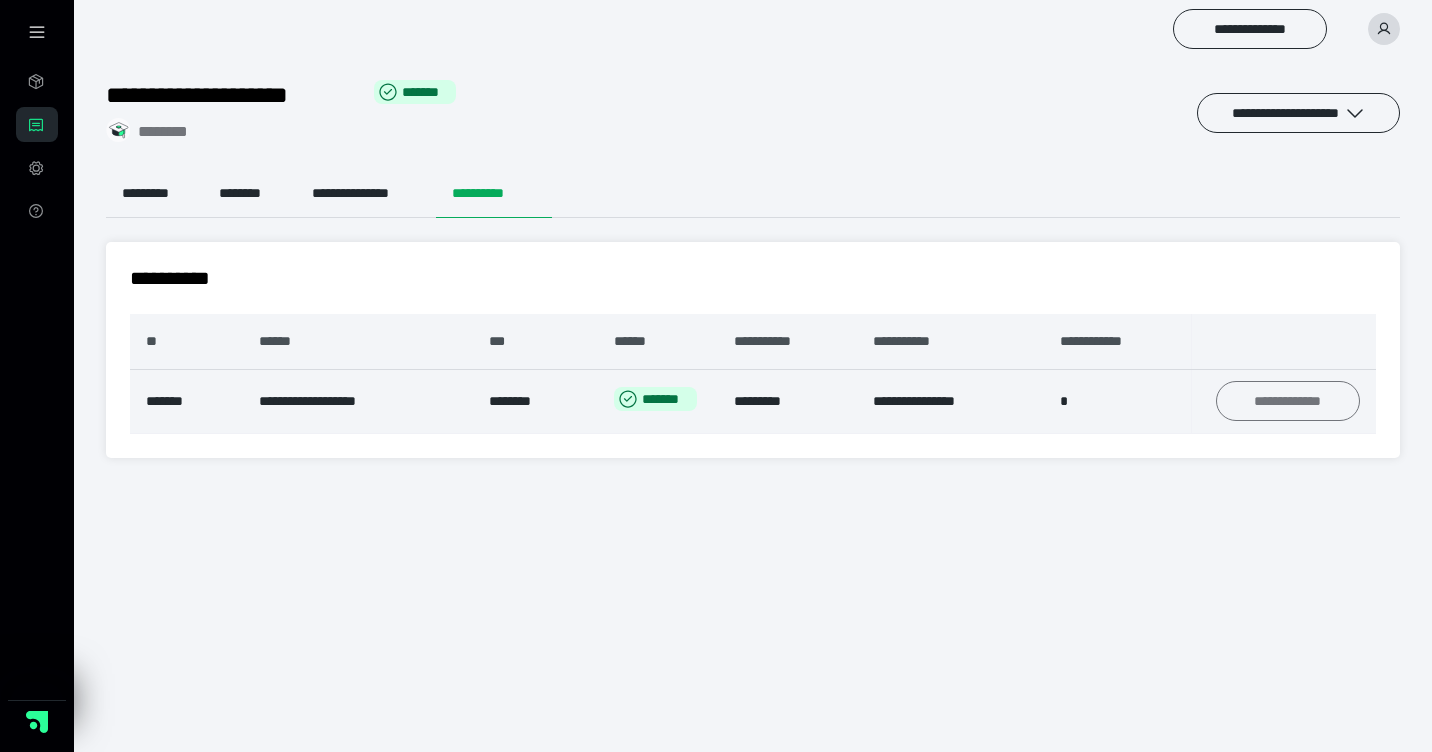 click on "**********" at bounding box center [1288, 401] 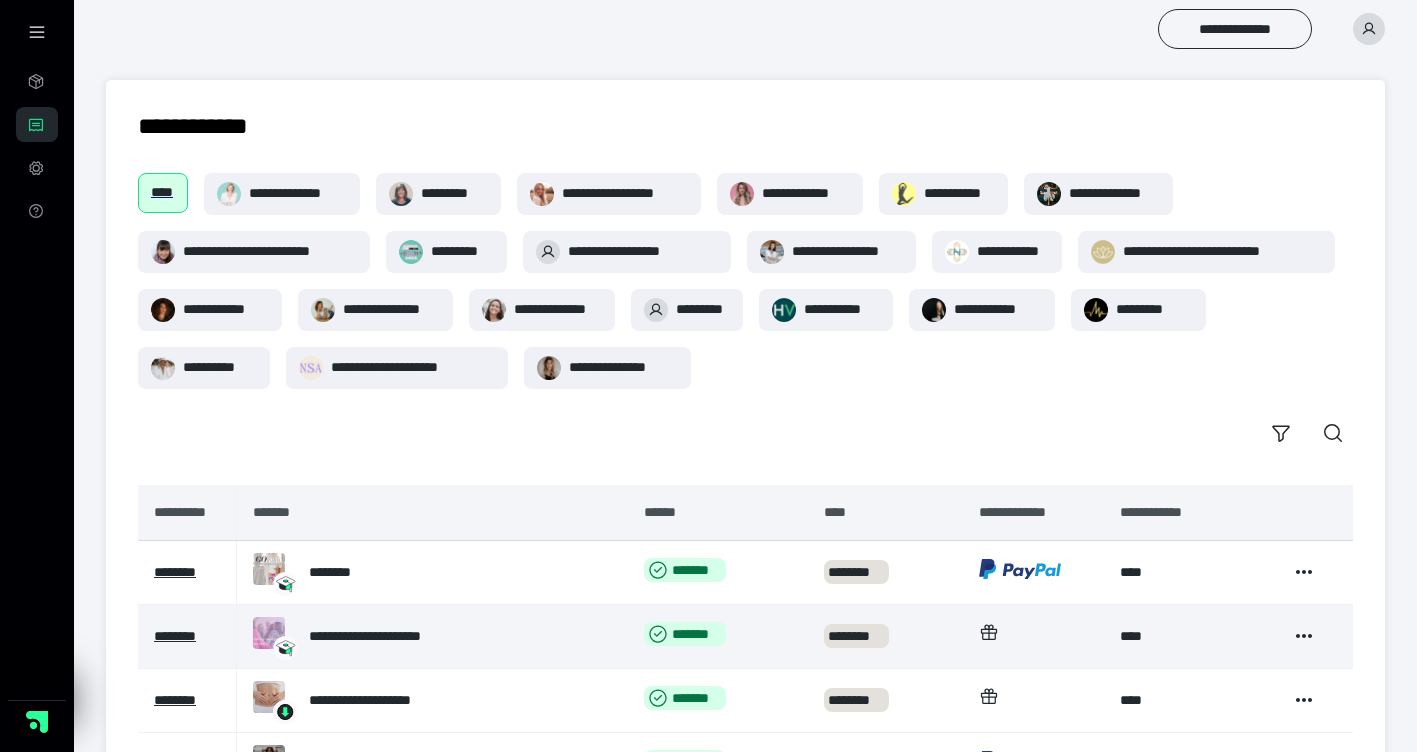 scroll, scrollTop: 472, scrollLeft: 0, axis: vertical 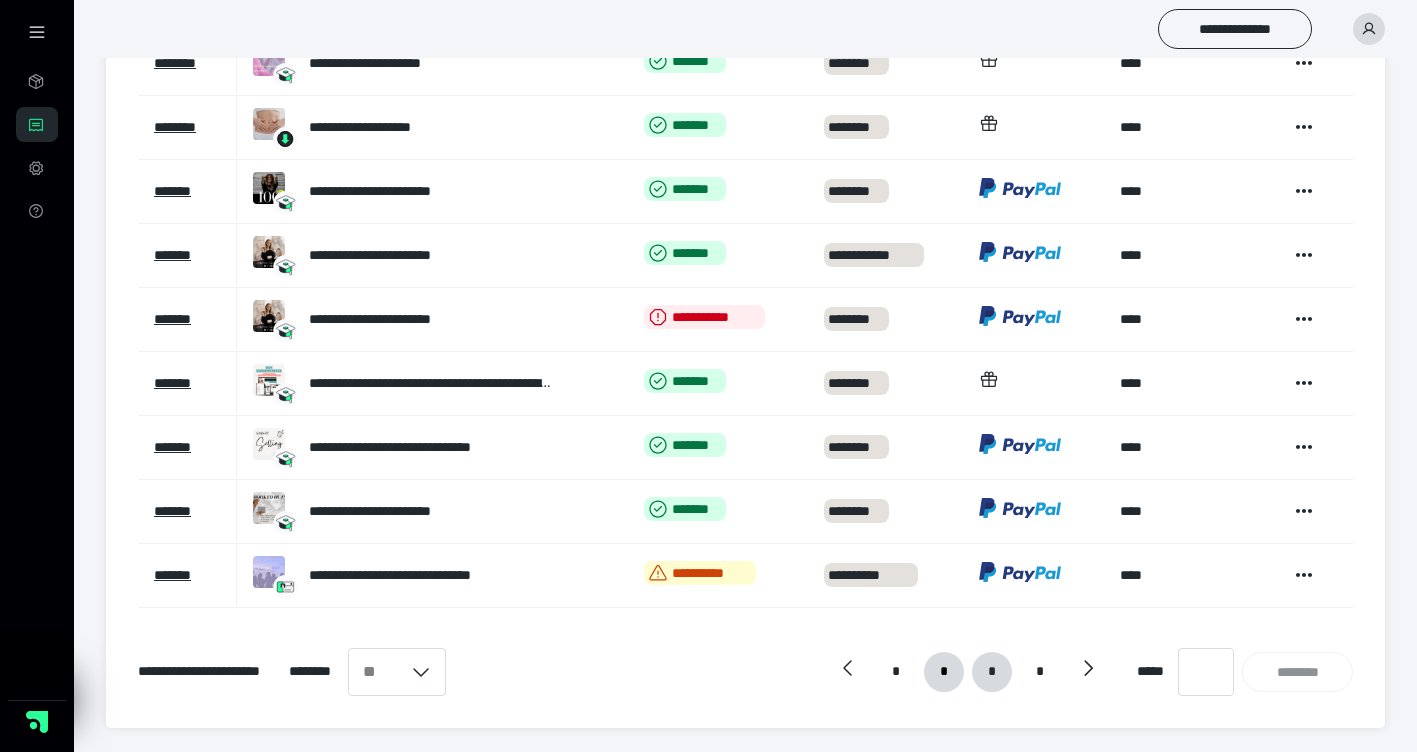 click on "*" at bounding box center [944, 672] 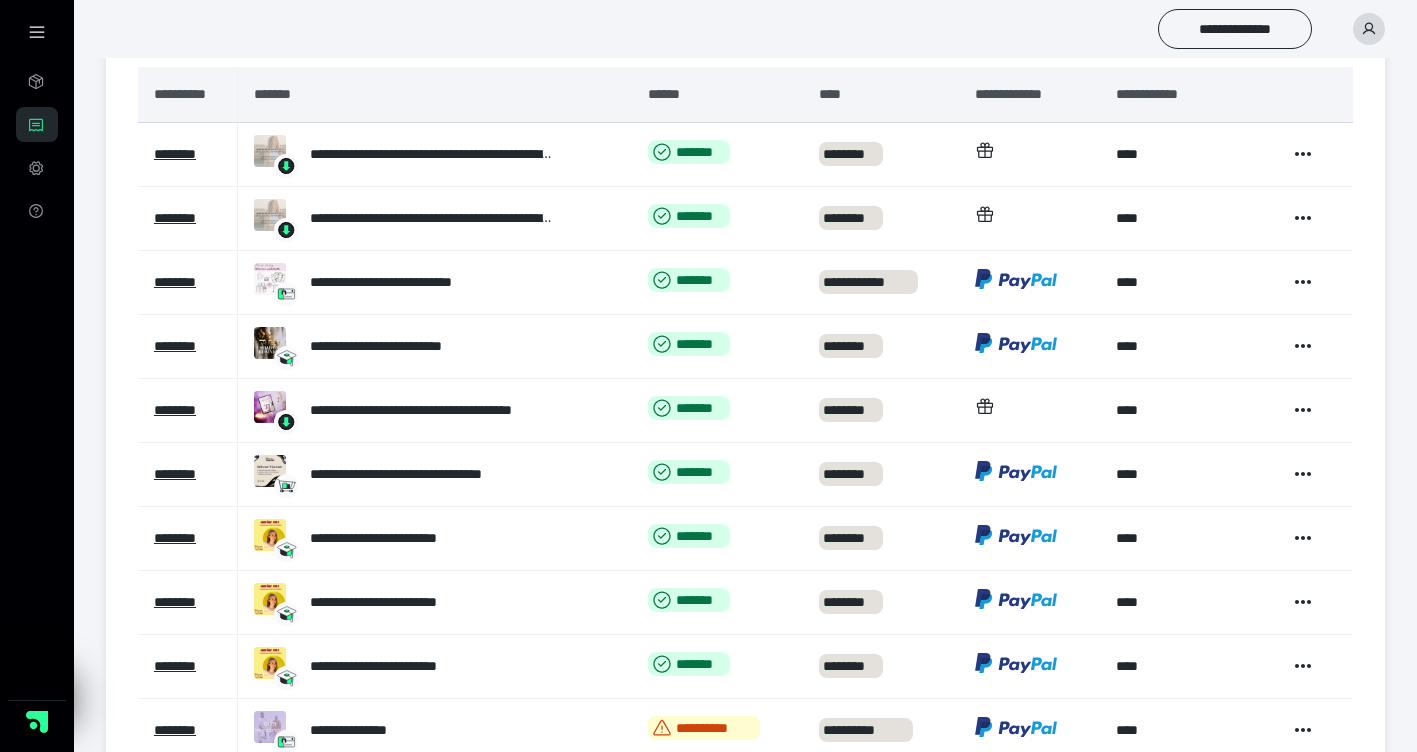 scroll, scrollTop: 373, scrollLeft: 0, axis: vertical 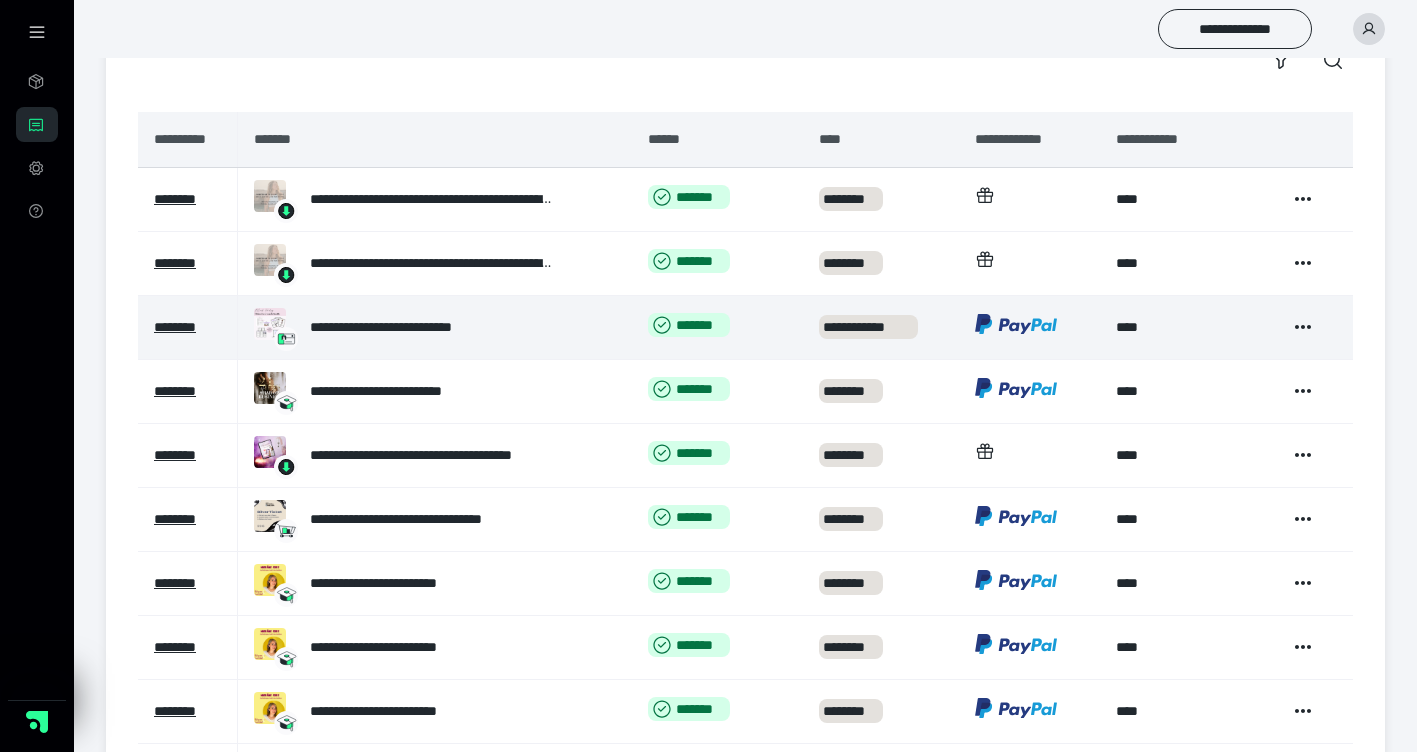 click on "**********" at bounding box center [188, 328] 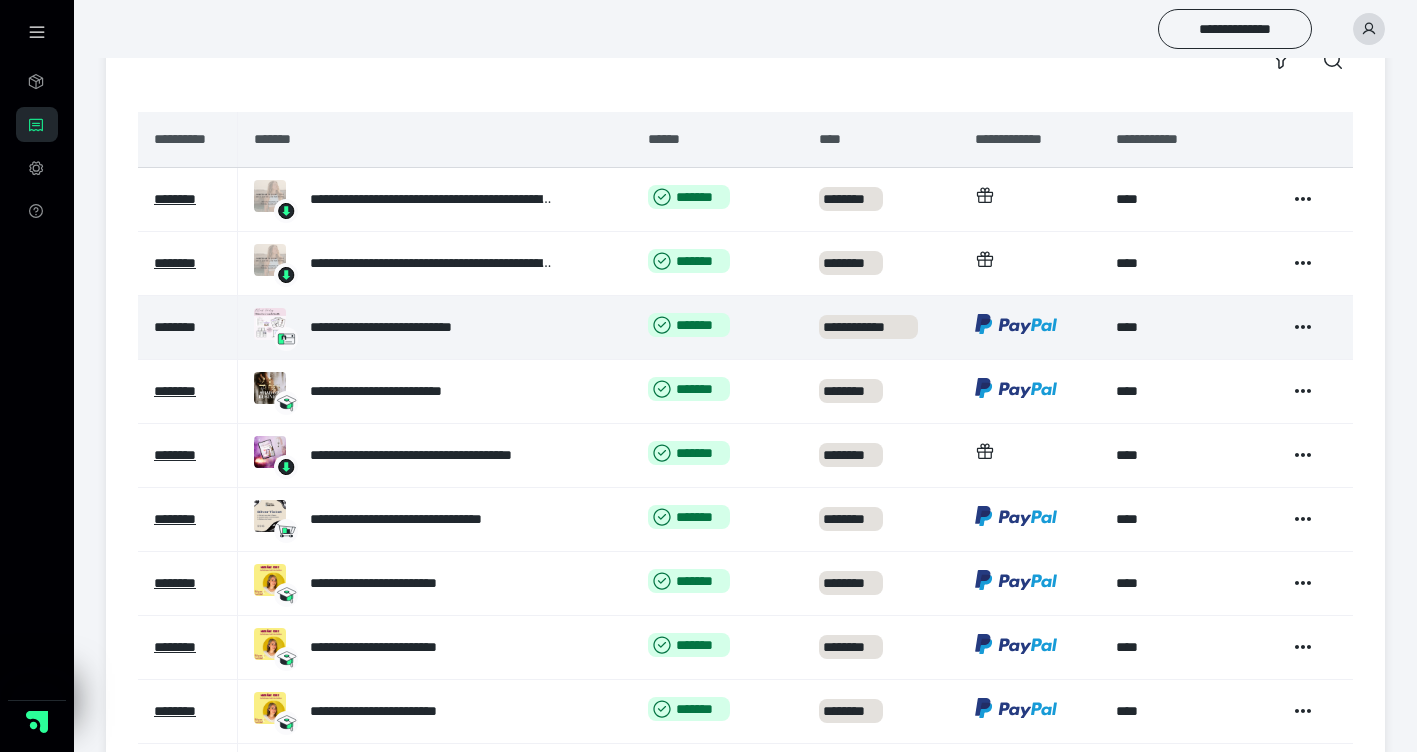 click on "********" at bounding box center (175, 327) 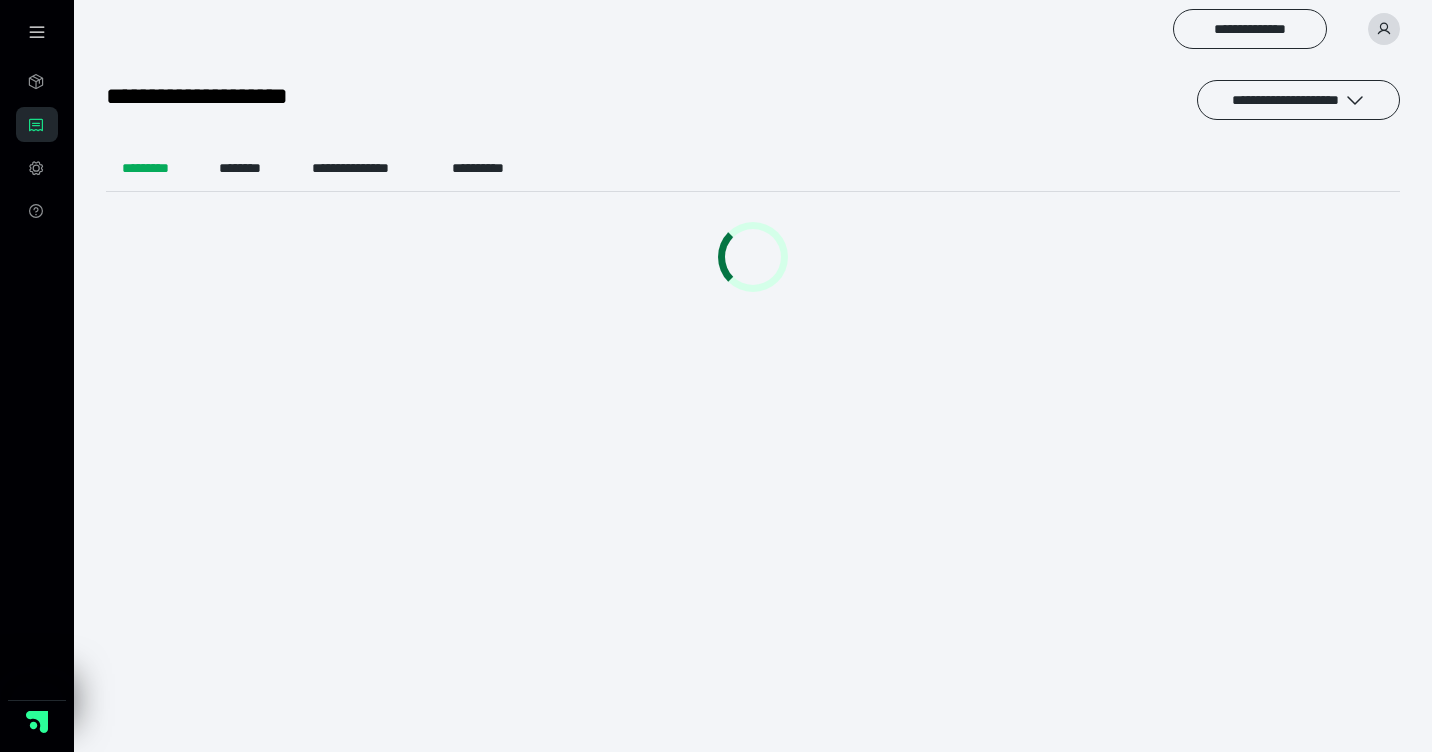 scroll, scrollTop: 0, scrollLeft: 0, axis: both 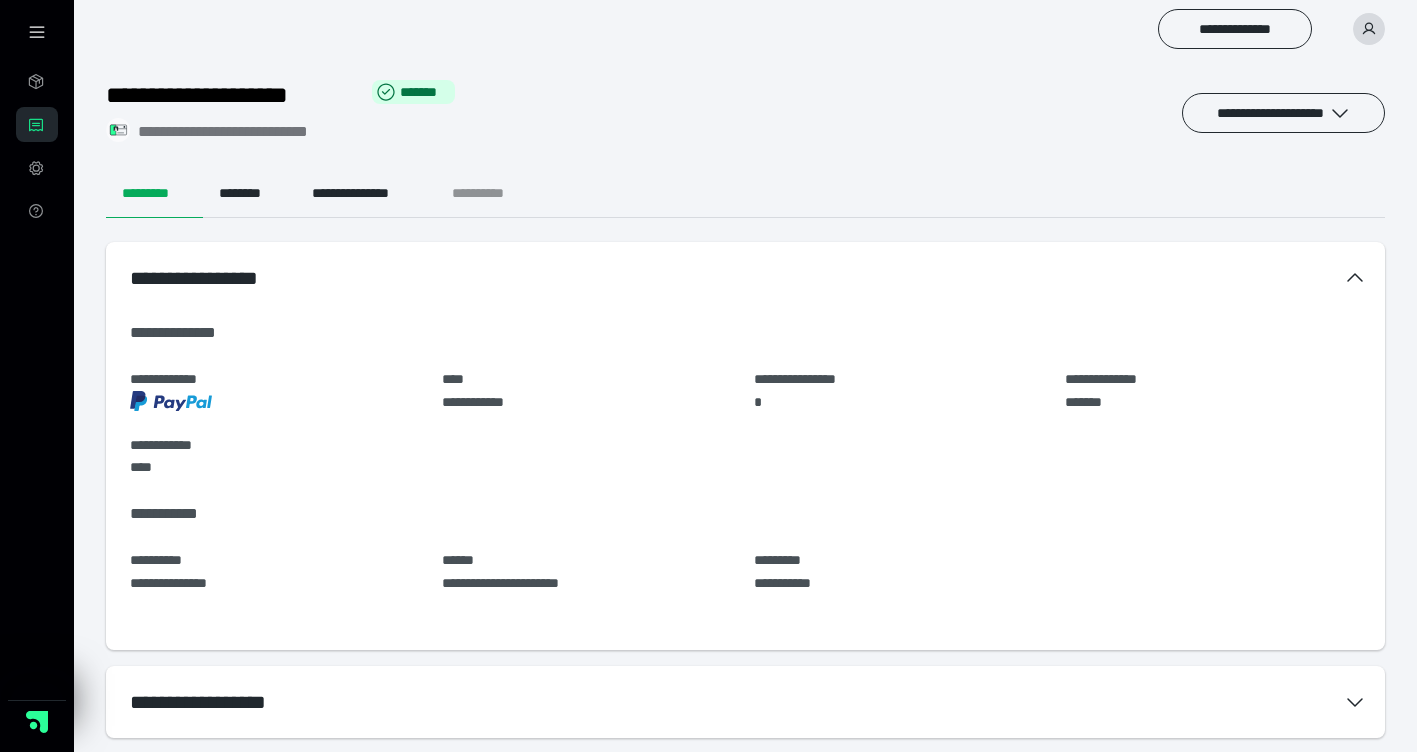 click on "**********" at bounding box center [494, 194] 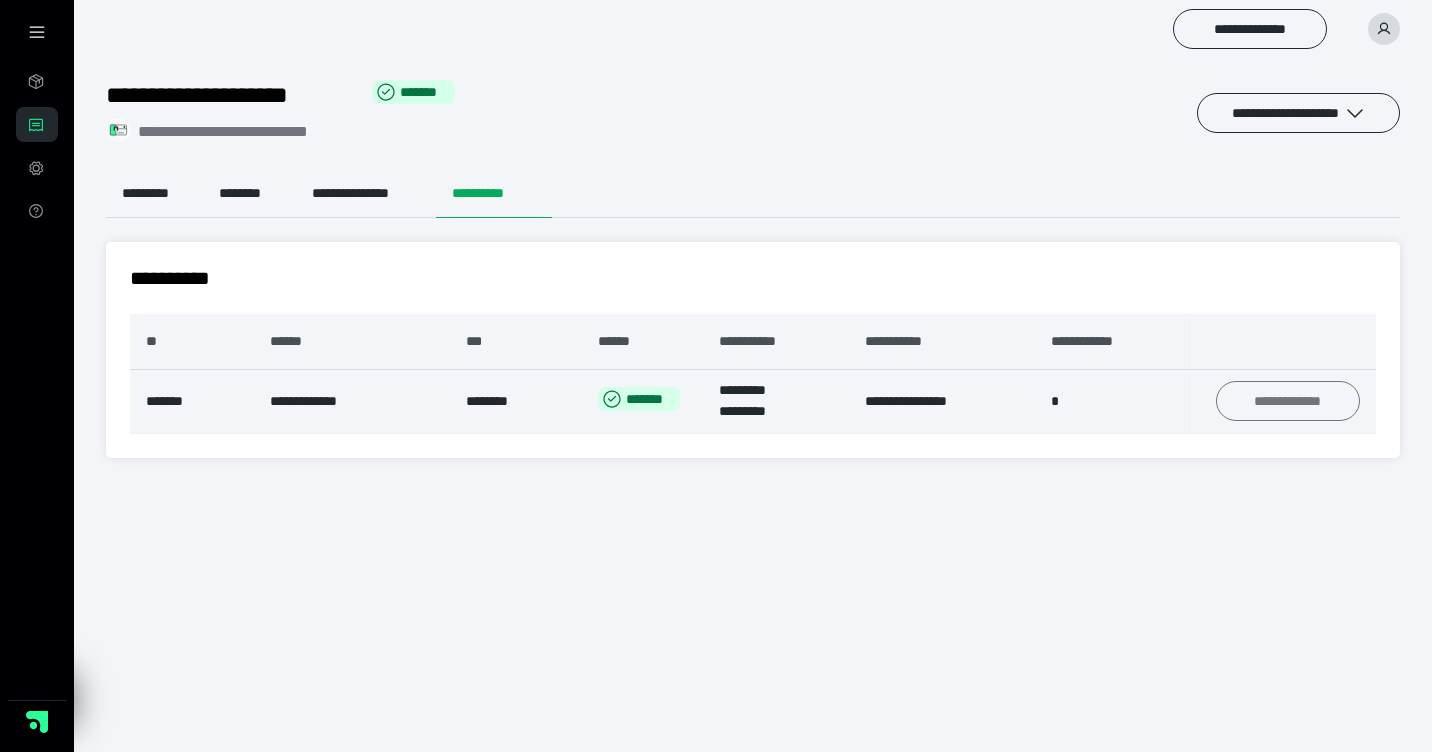 click on "**********" at bounding box center [1288, 401] 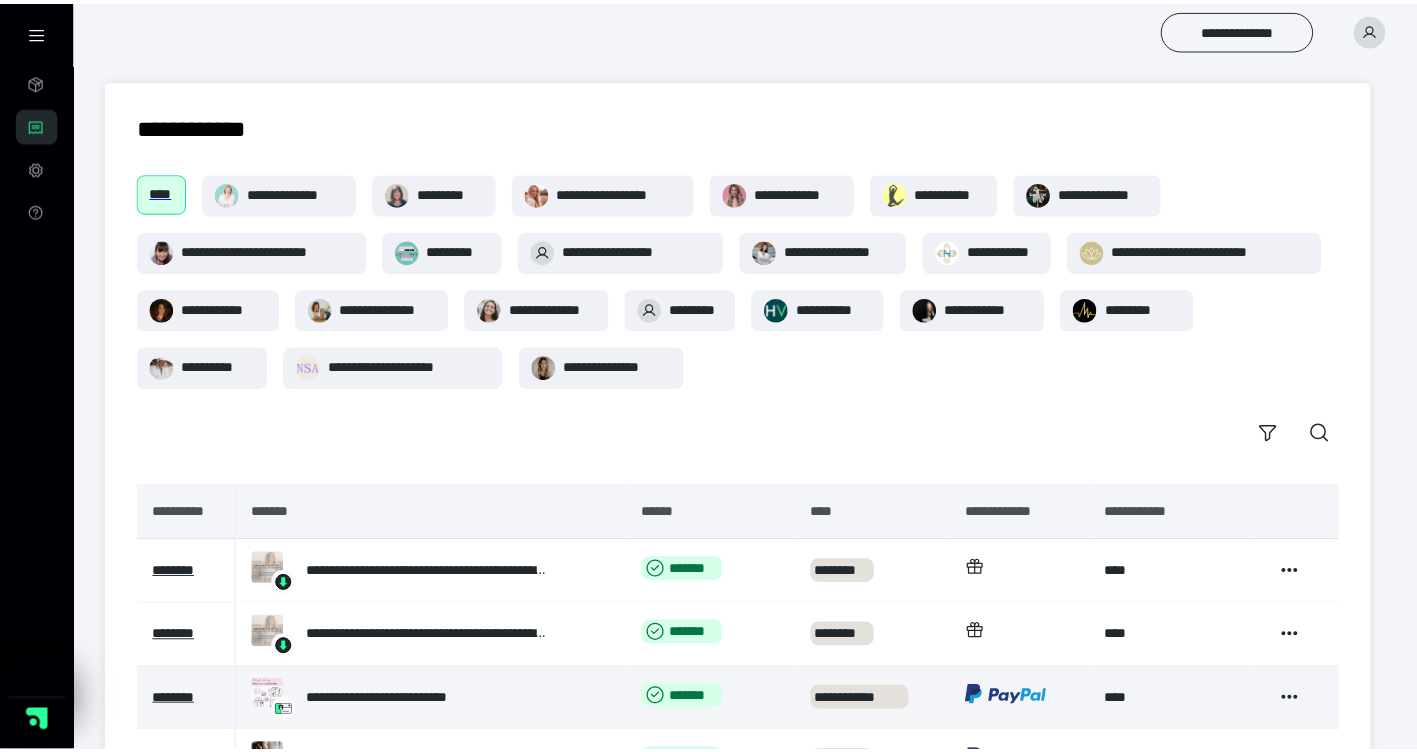 scroll, scrollTop: 373, scrollLeft: 0, axis: vertical 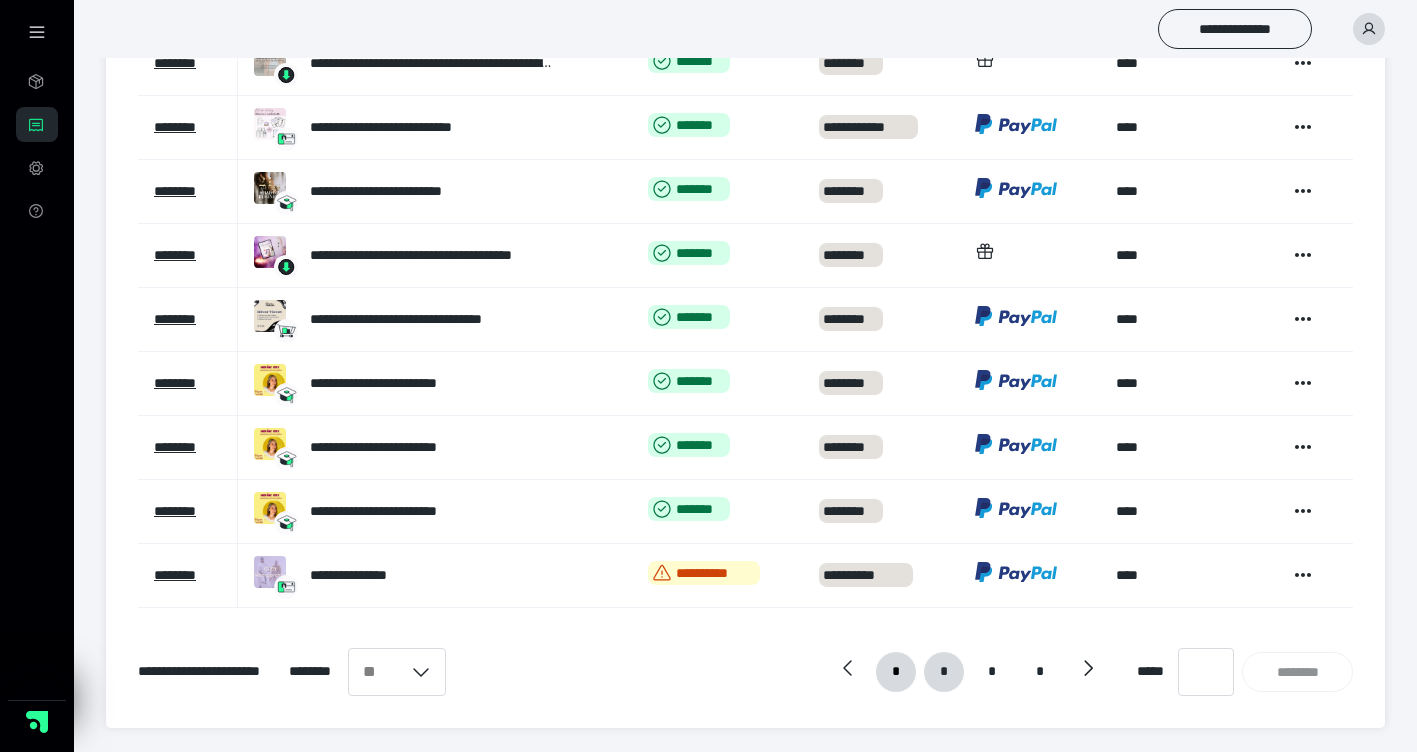 click on "*" at bounding box center (896, 672) 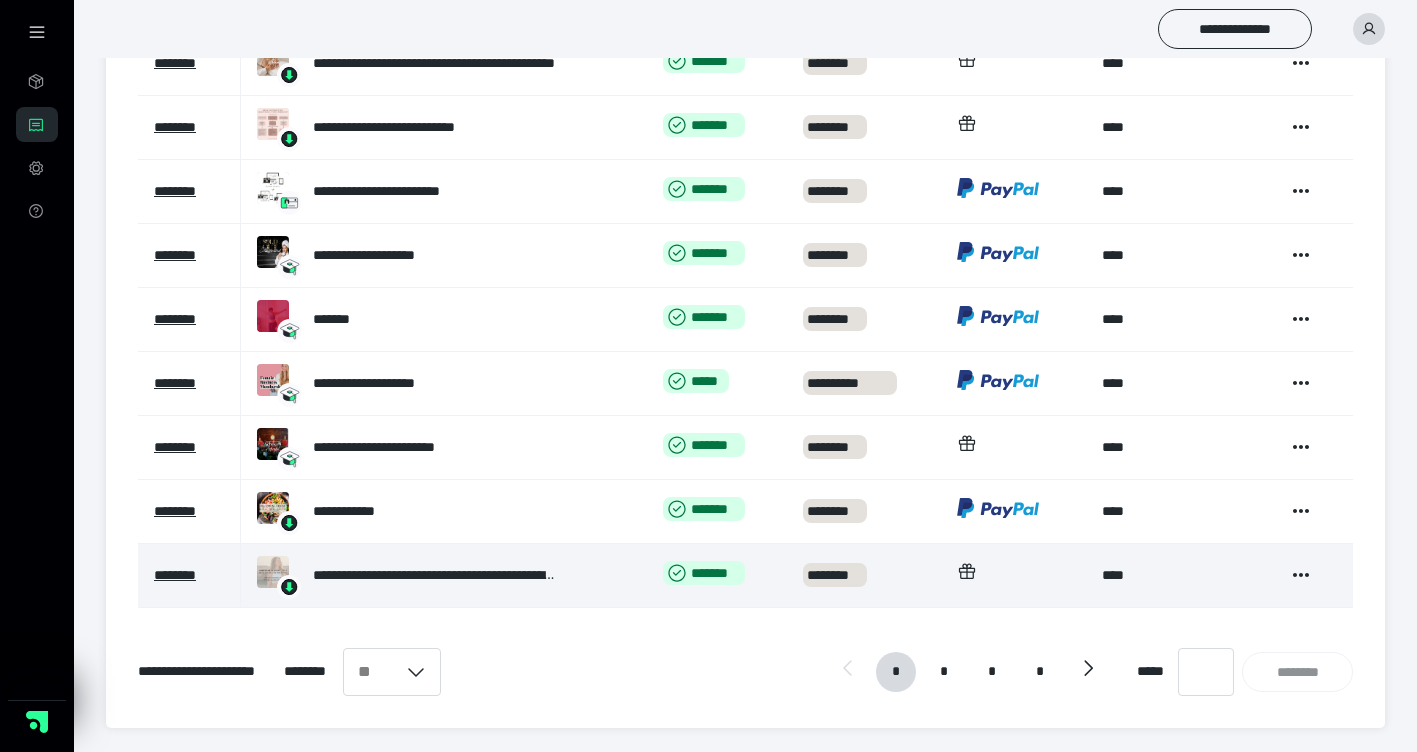 scroll, scrollTop: 473, scrollLeft: 0, axis: vertical 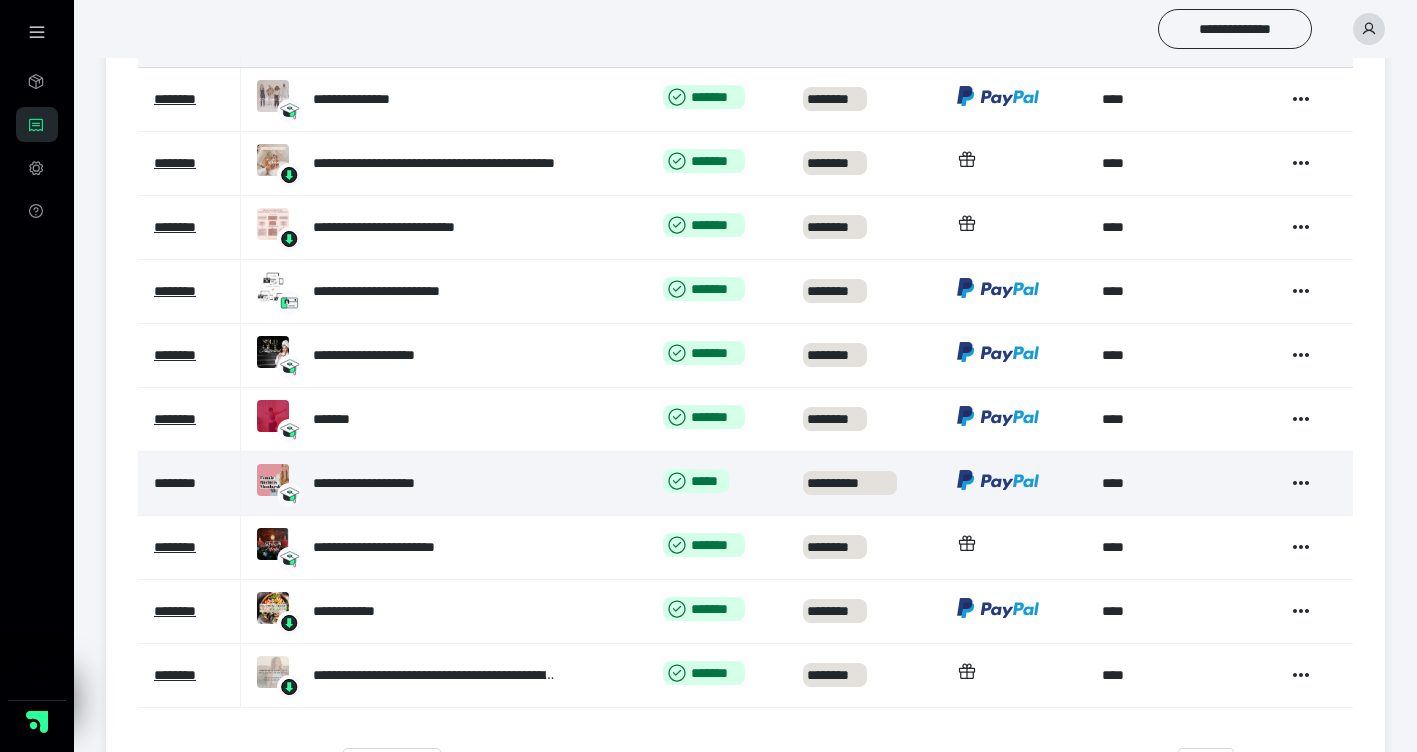 click on "********" at bounding box center (175, 483) 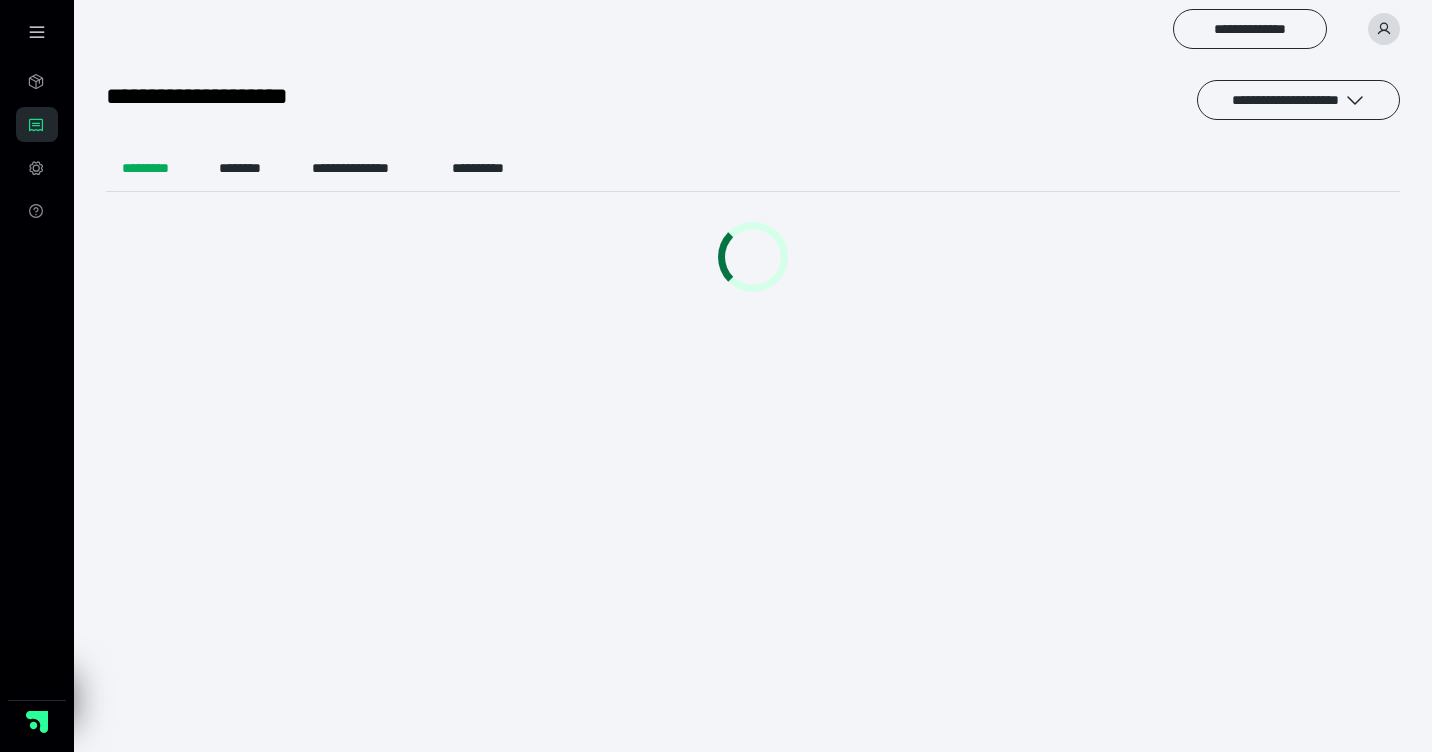scroll, scrollTop: 0, scrollLeft: 0, axis: both 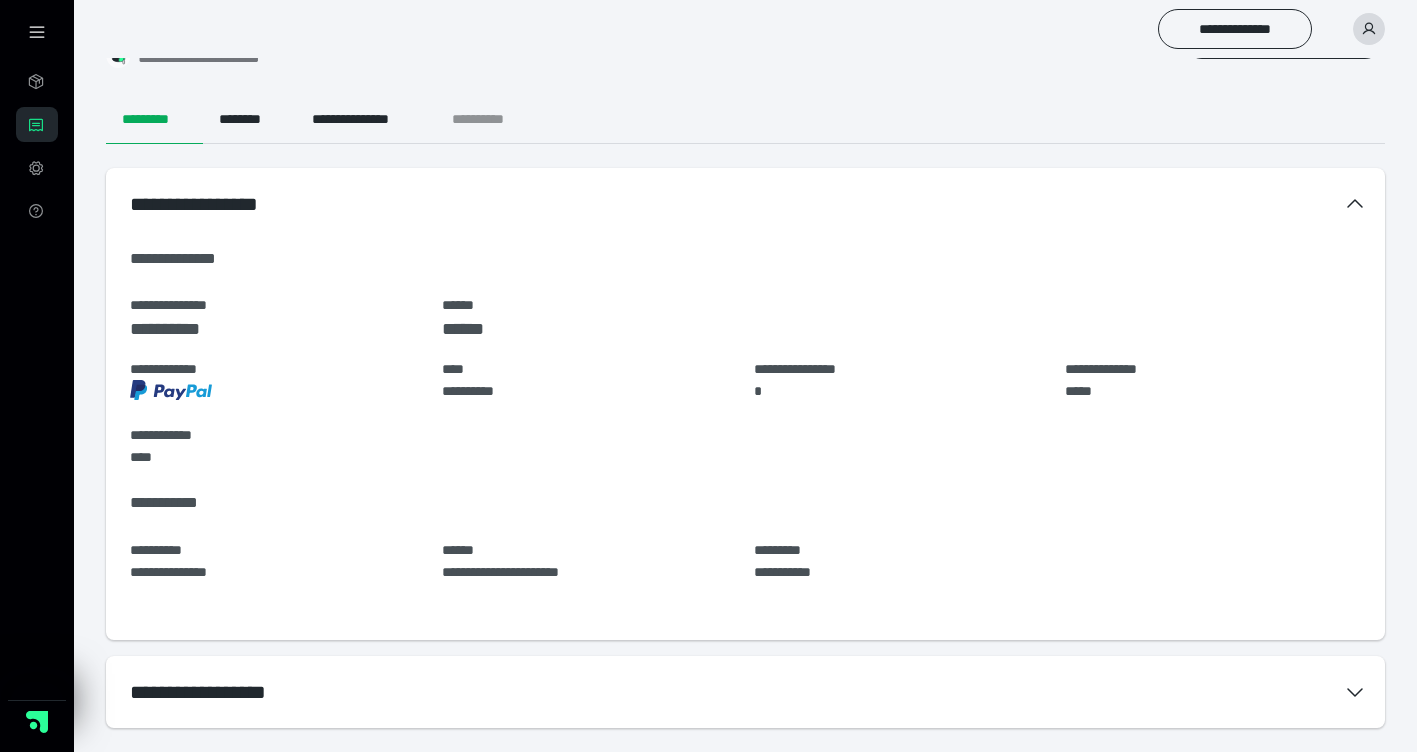 click on "**********" at bounding box center (494, 120) 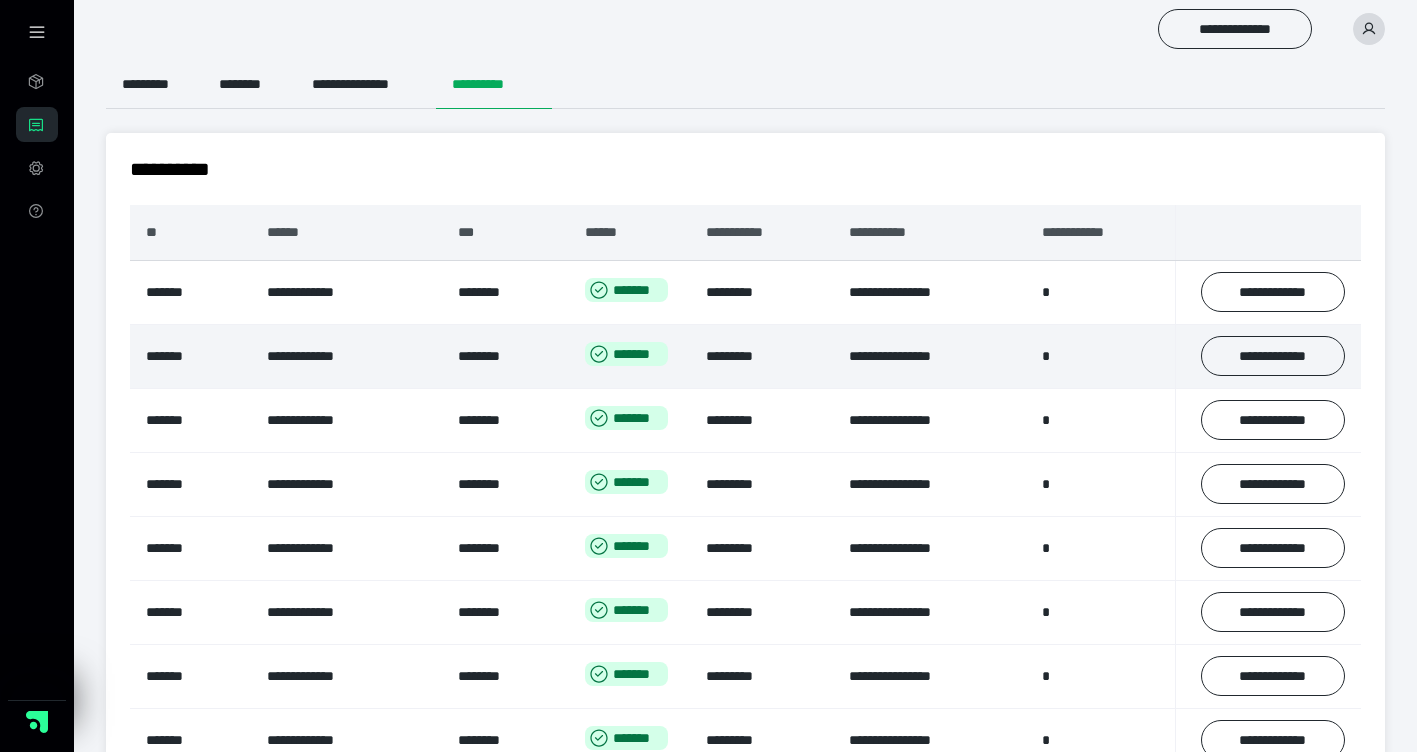 scroll, scrollTop: 190, scrollLeft: 0, axis: vertical 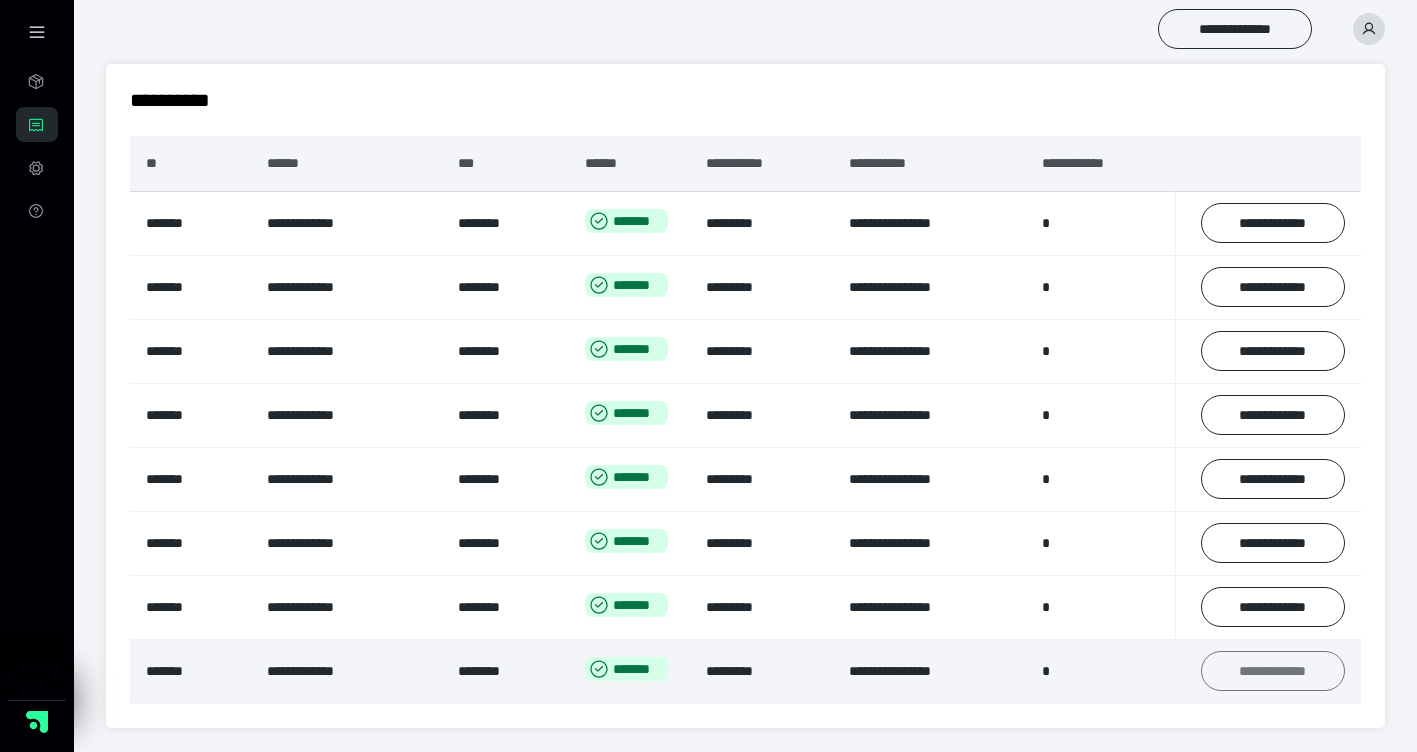 click on "**********" at bounding box center [1273, 671] 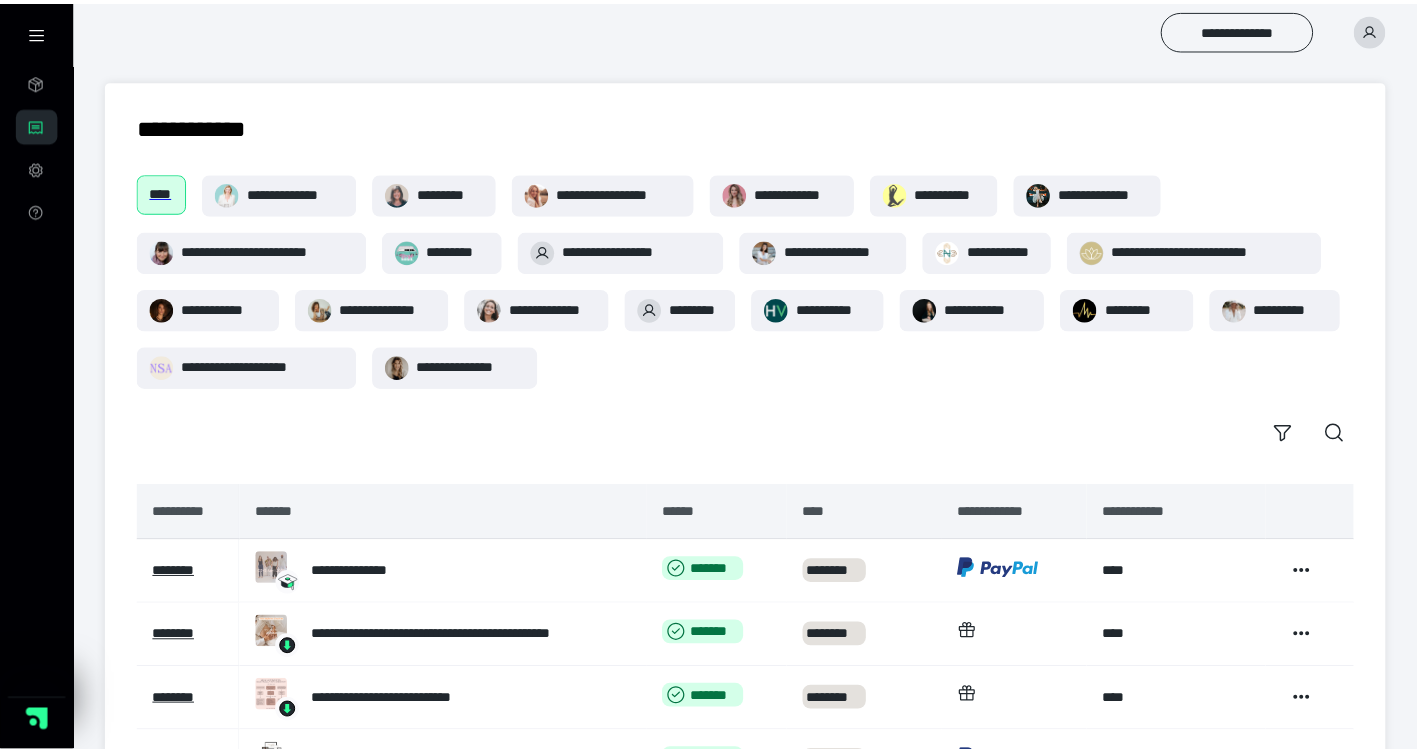 scroll, scrollTop: 473, scrollLeft: 0, axis: vertical 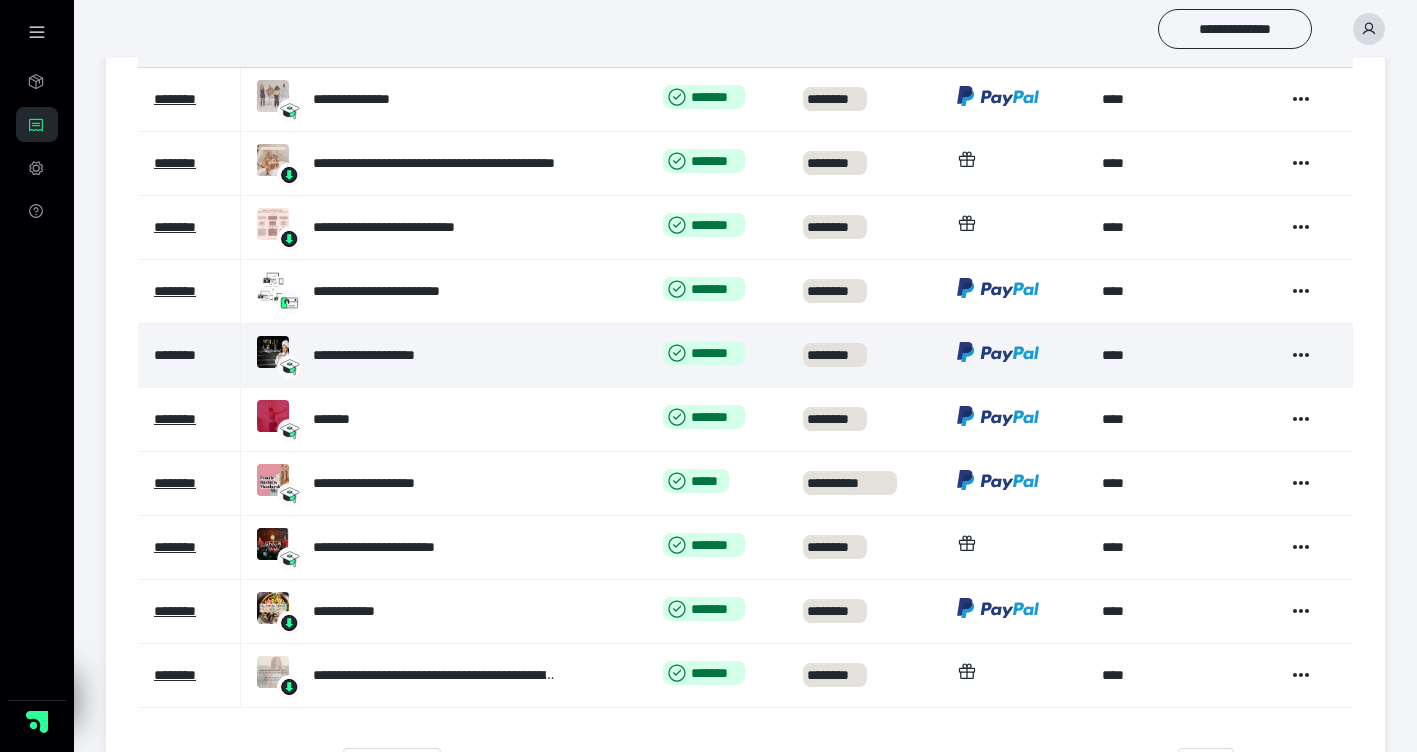 click on "********" at bounding box center [175, 355] 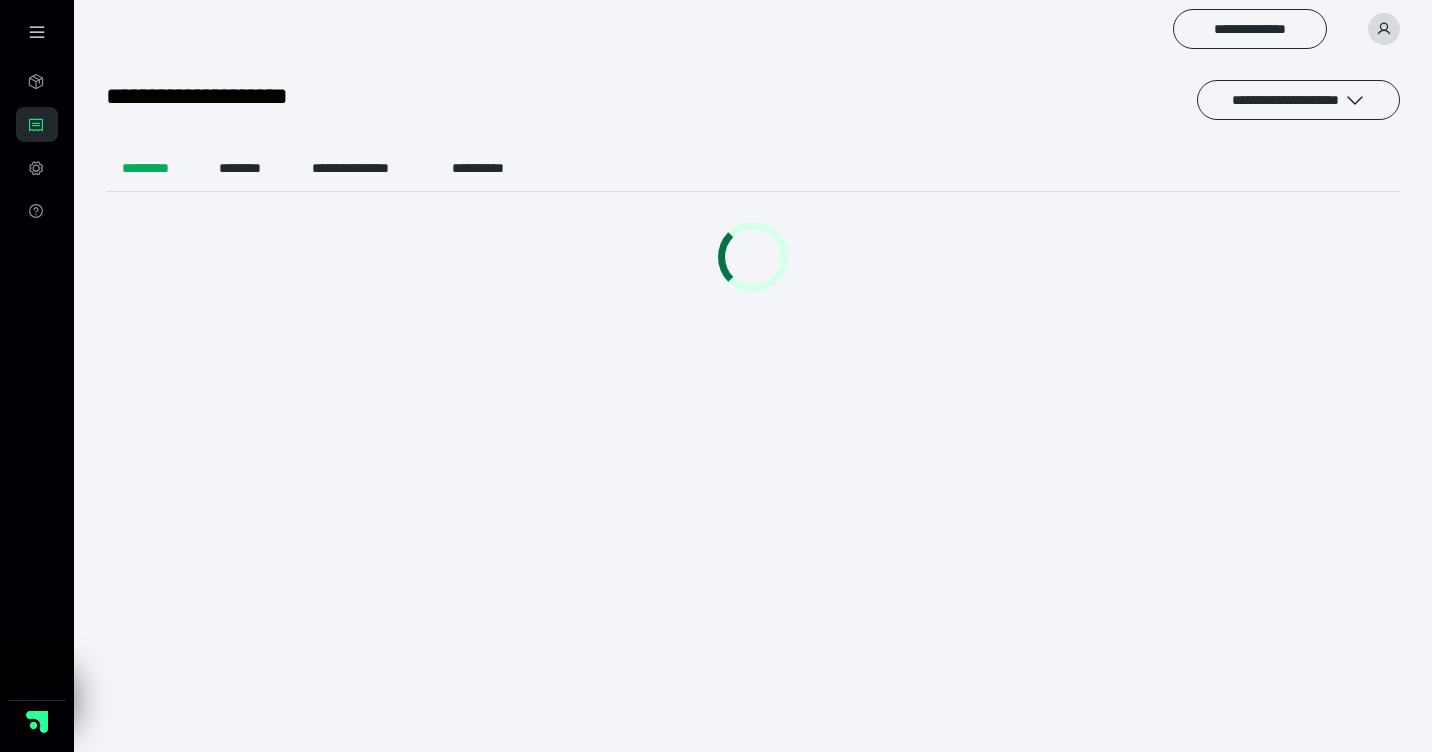 scroll, scrollTop: 0, scrollLeft: 0, axis: both 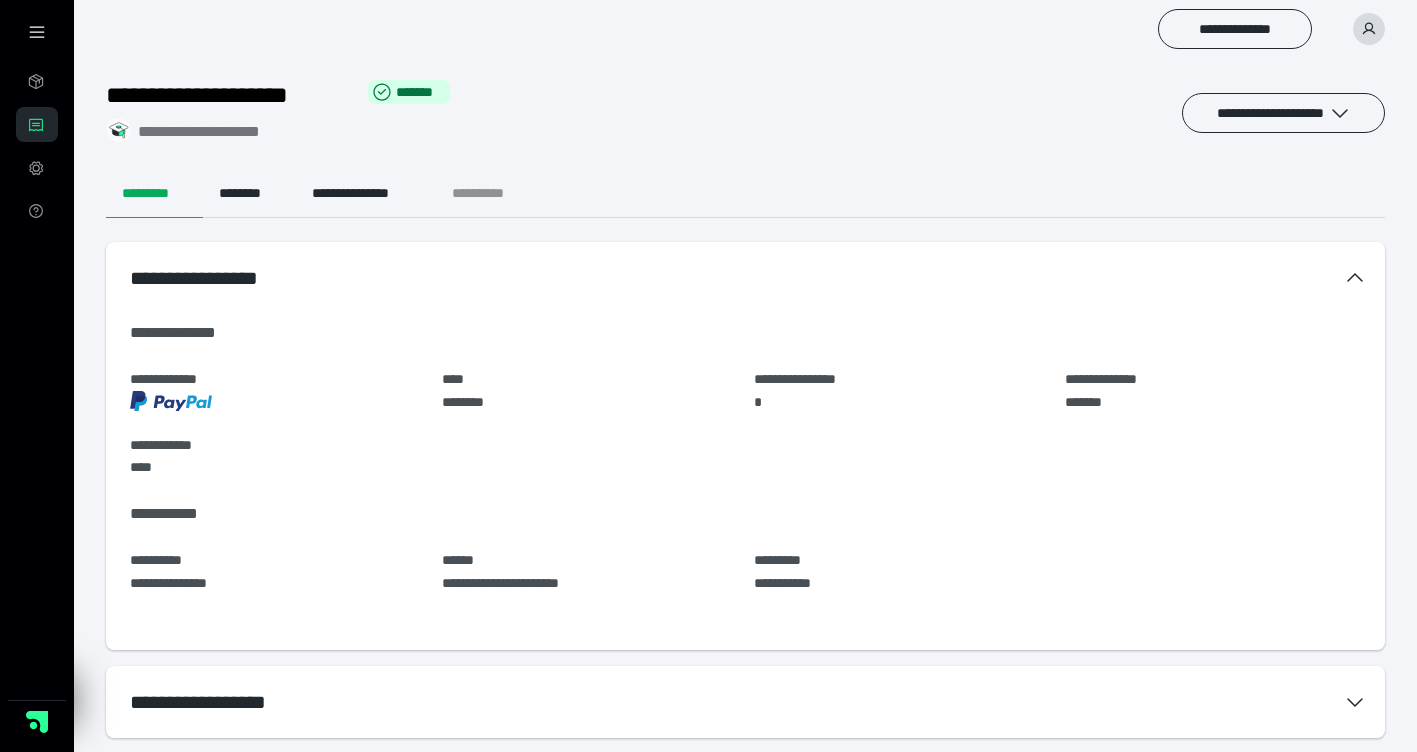 click on "**********" at bounding box center [494, 194] 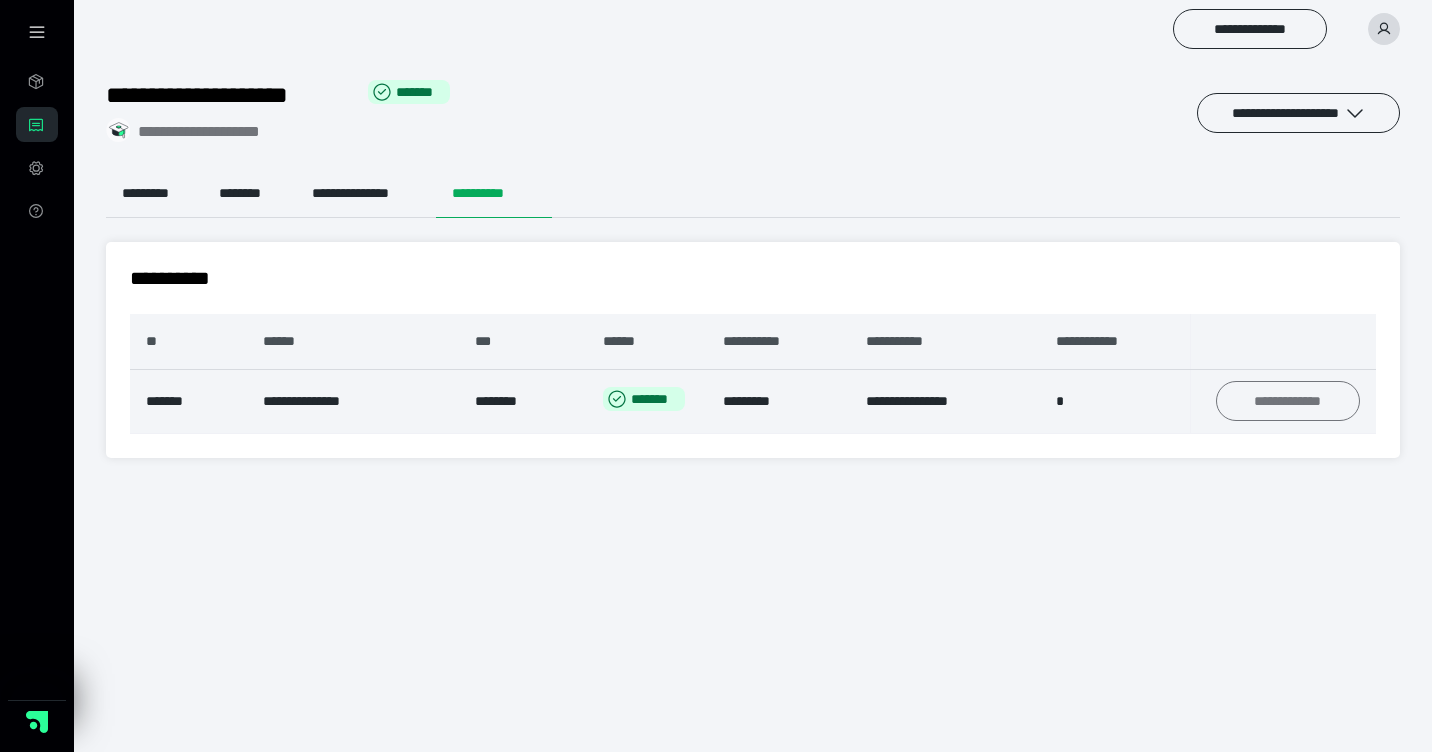 click on "**********" at bounding box center [1288, 401] 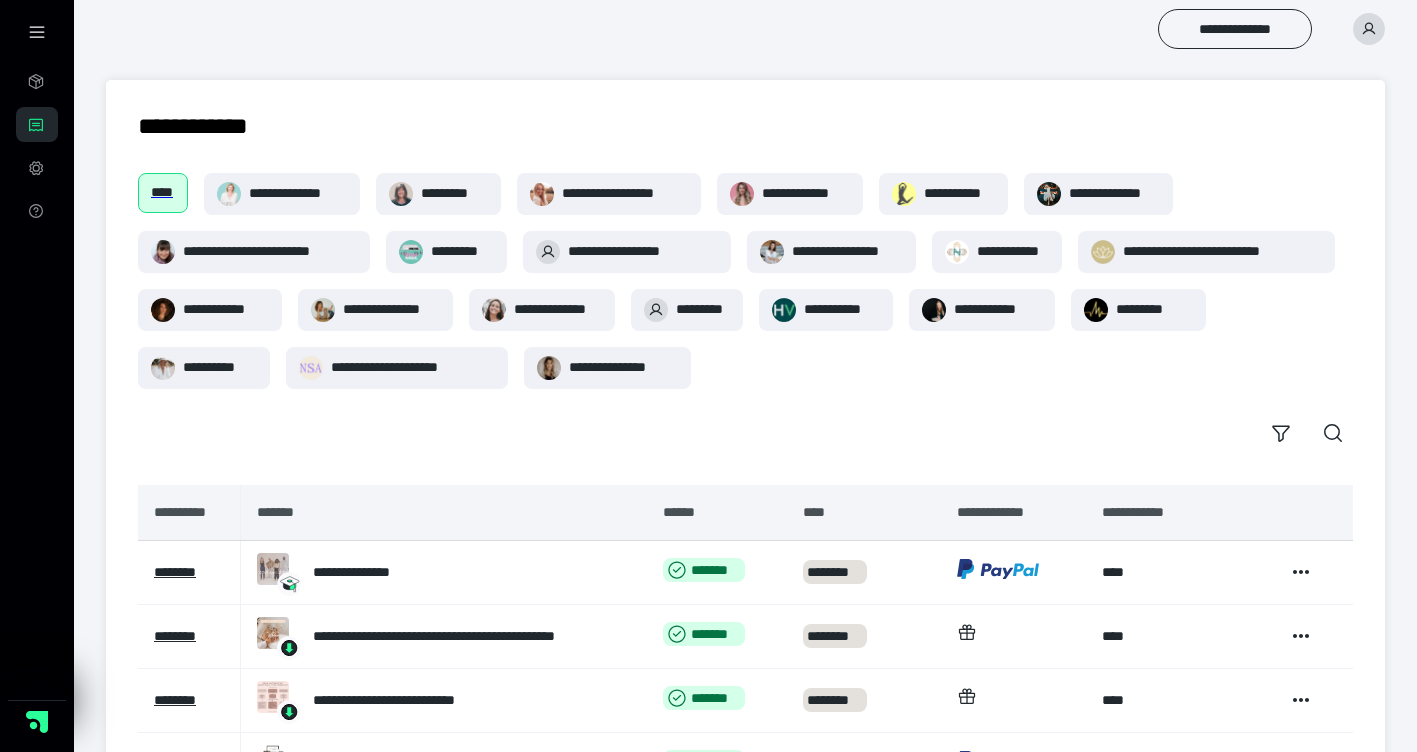 scroll, scrollTop: 473, scrollLeft: 0, axis: vertical 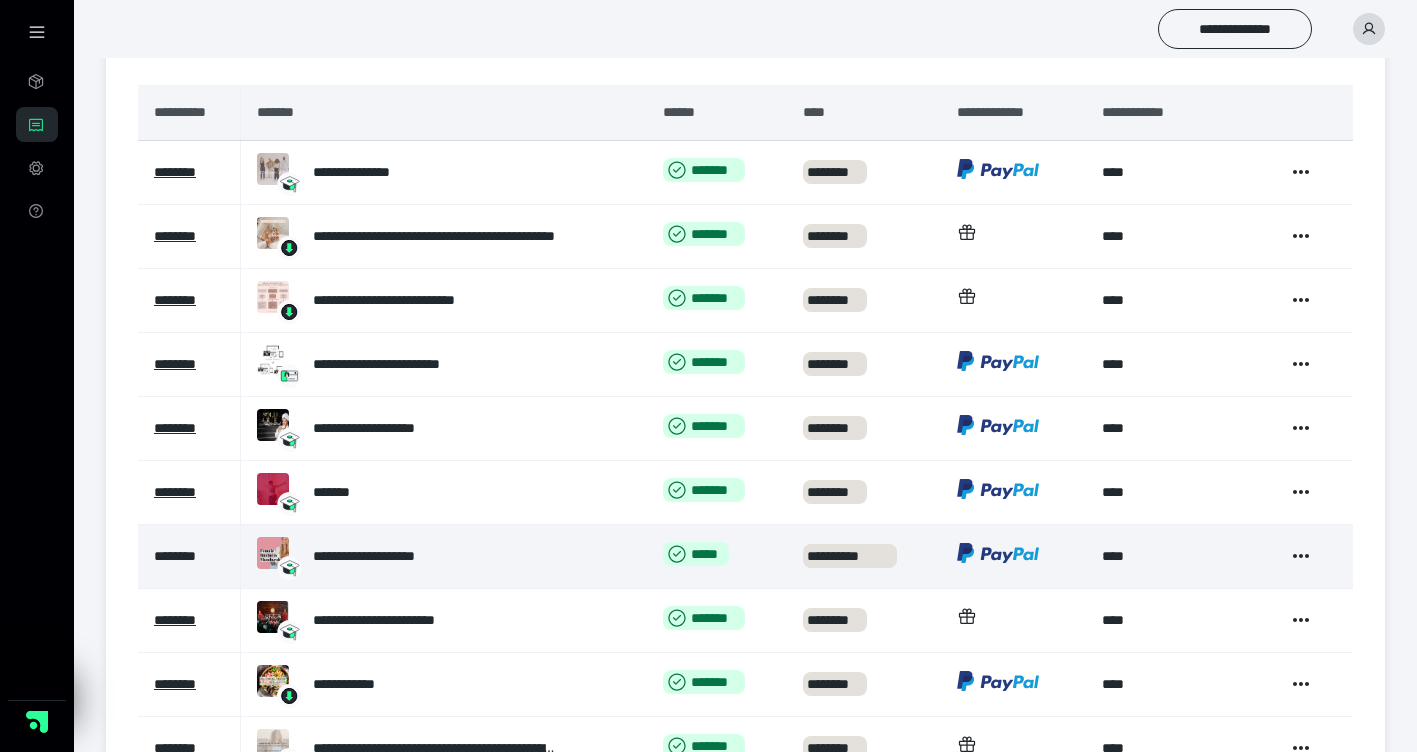 click on "********" at bounding box center (175, 556) 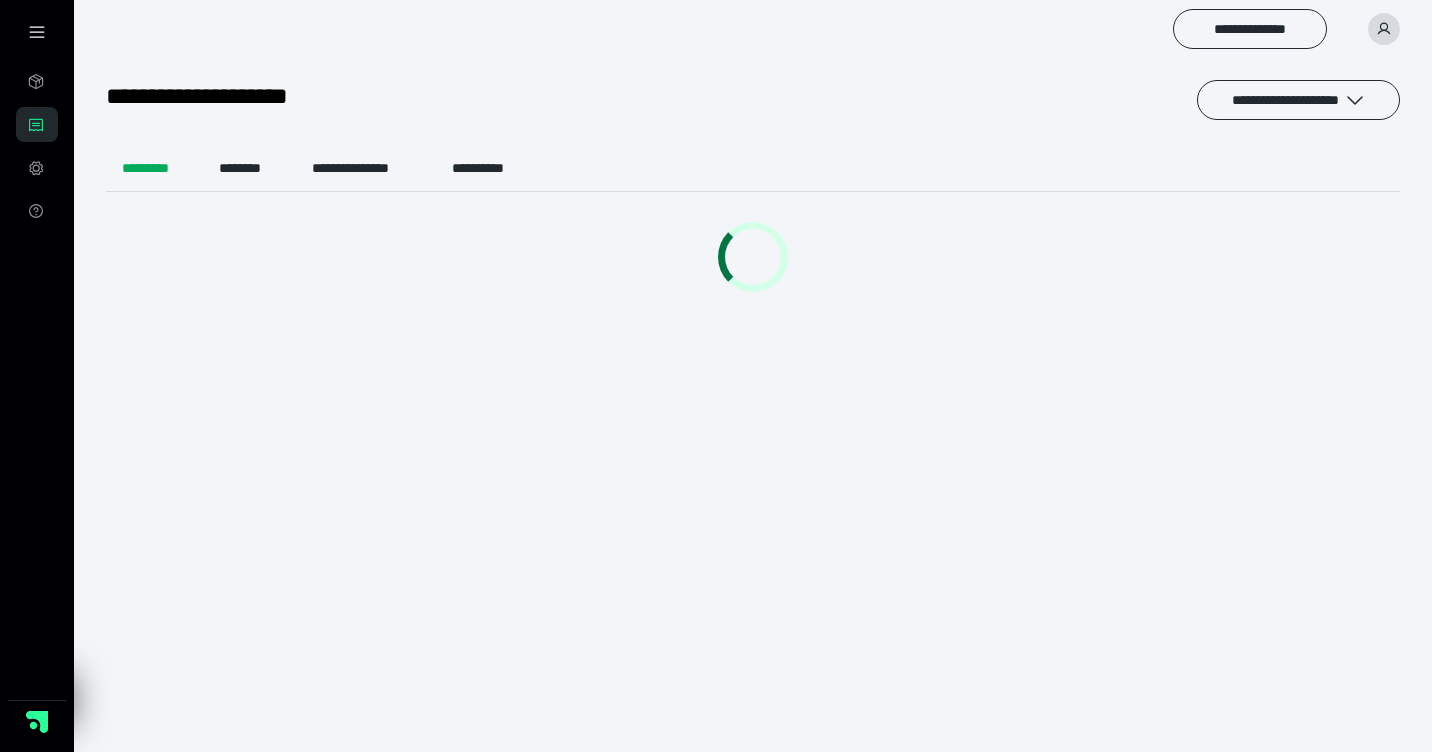 scroll, scrollTop: 0, scrollLeft: 0, axis: both 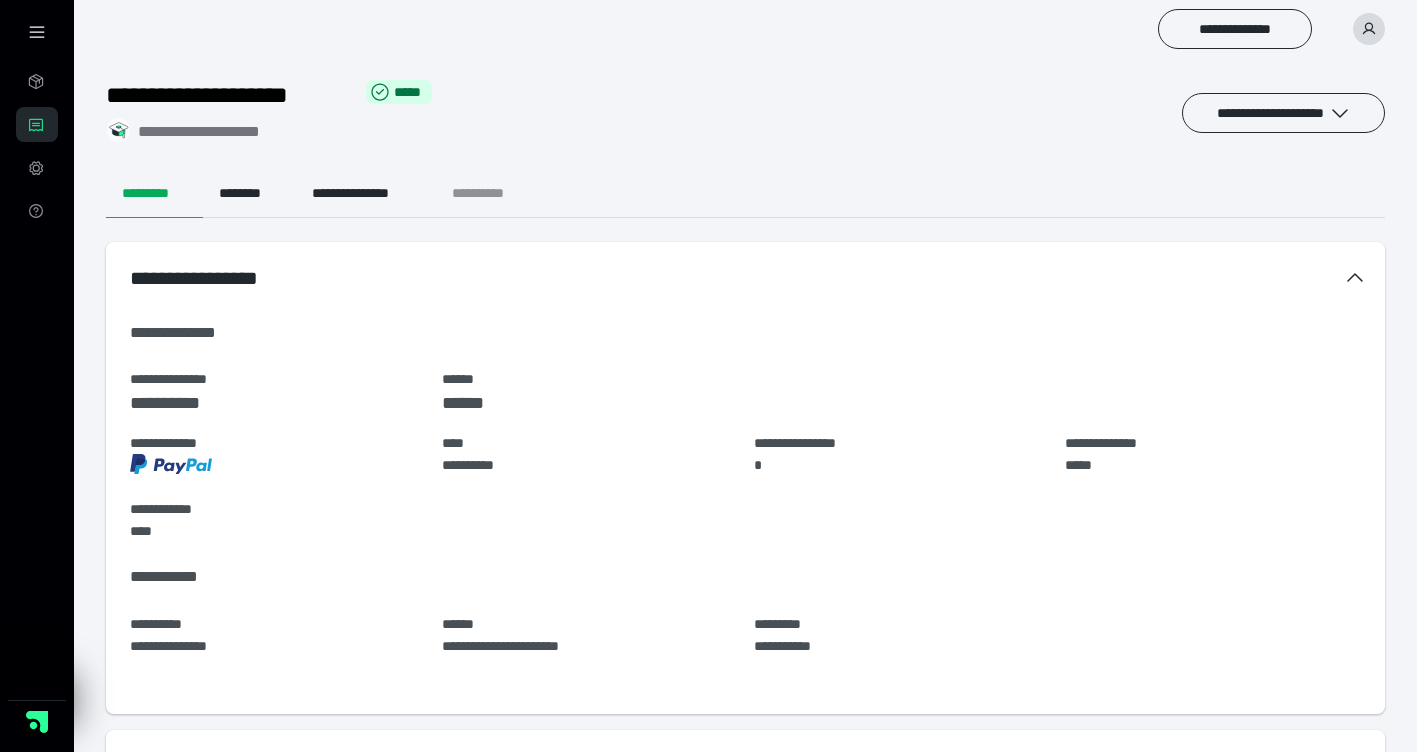 click on "**********" at bounding box center (494, 194) 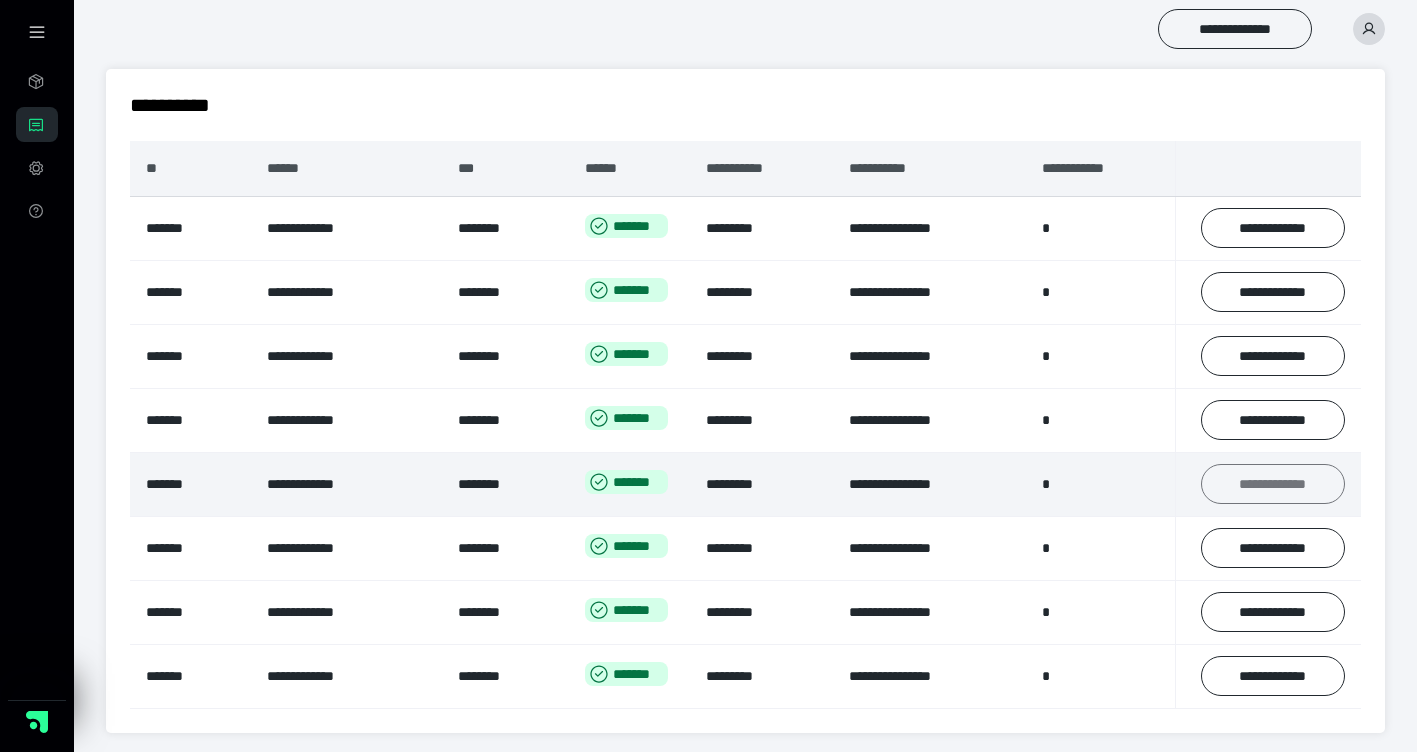 scroll, scrollTop: 190, scrollLeft: 0, axis: vertical 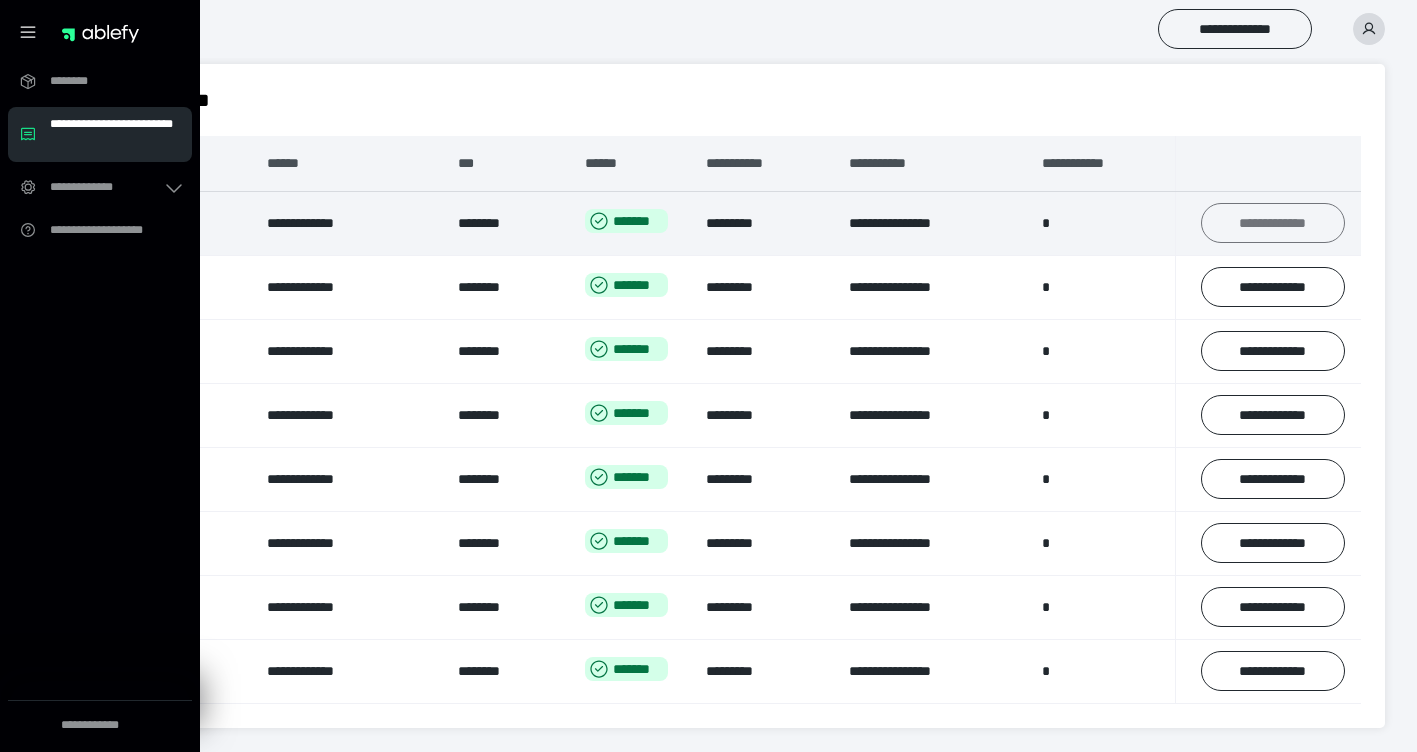 click on "**********" at bounding box center [1273, 223] 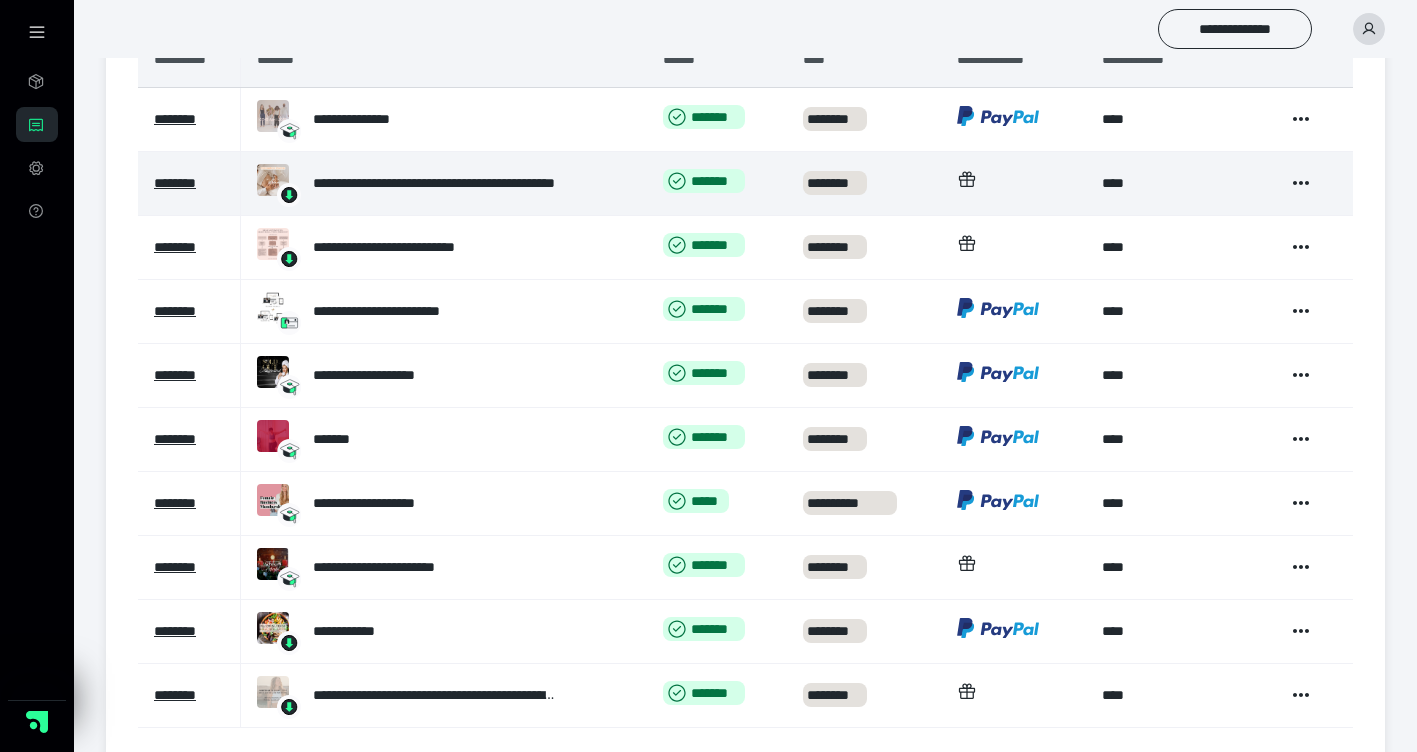 scroll, scrollTop: 0, scrollLeft: 0, axis: both 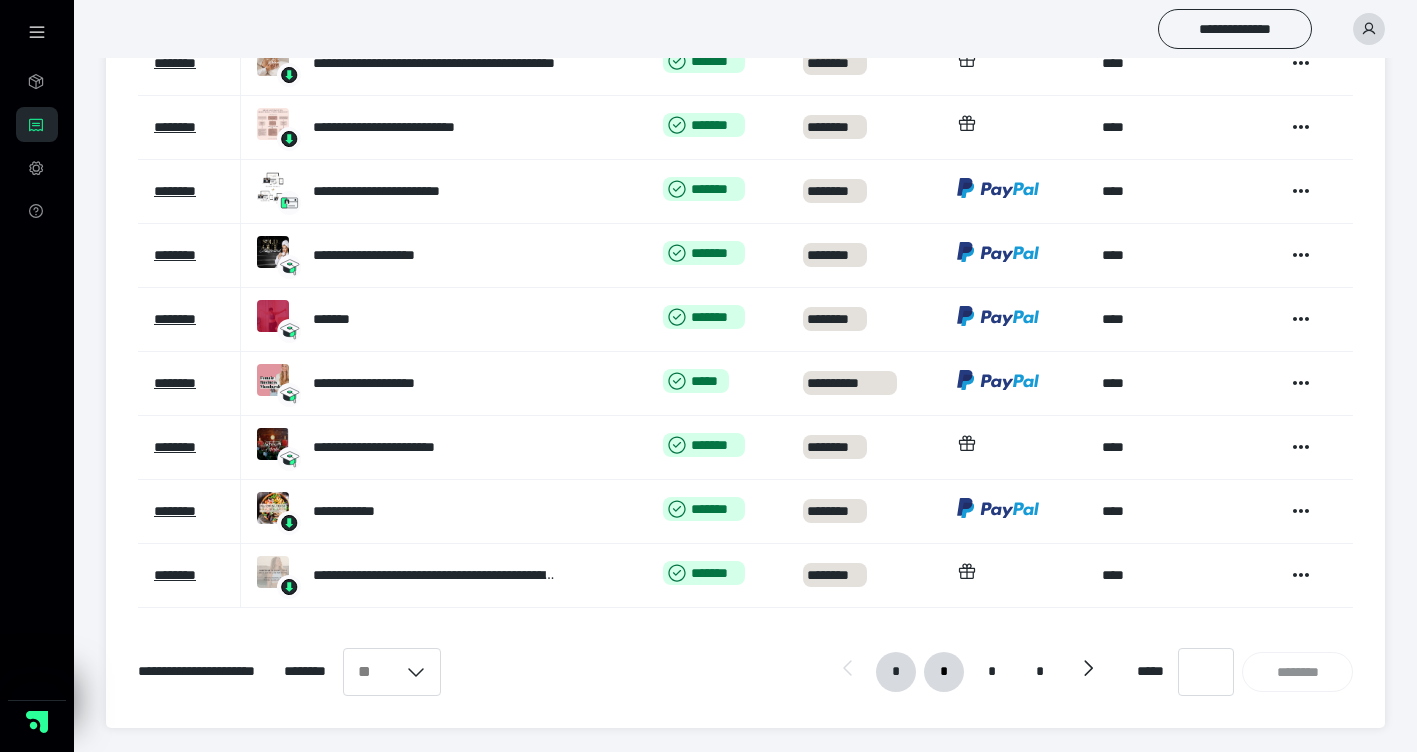 click on "*" at bounding box center [944, 672] 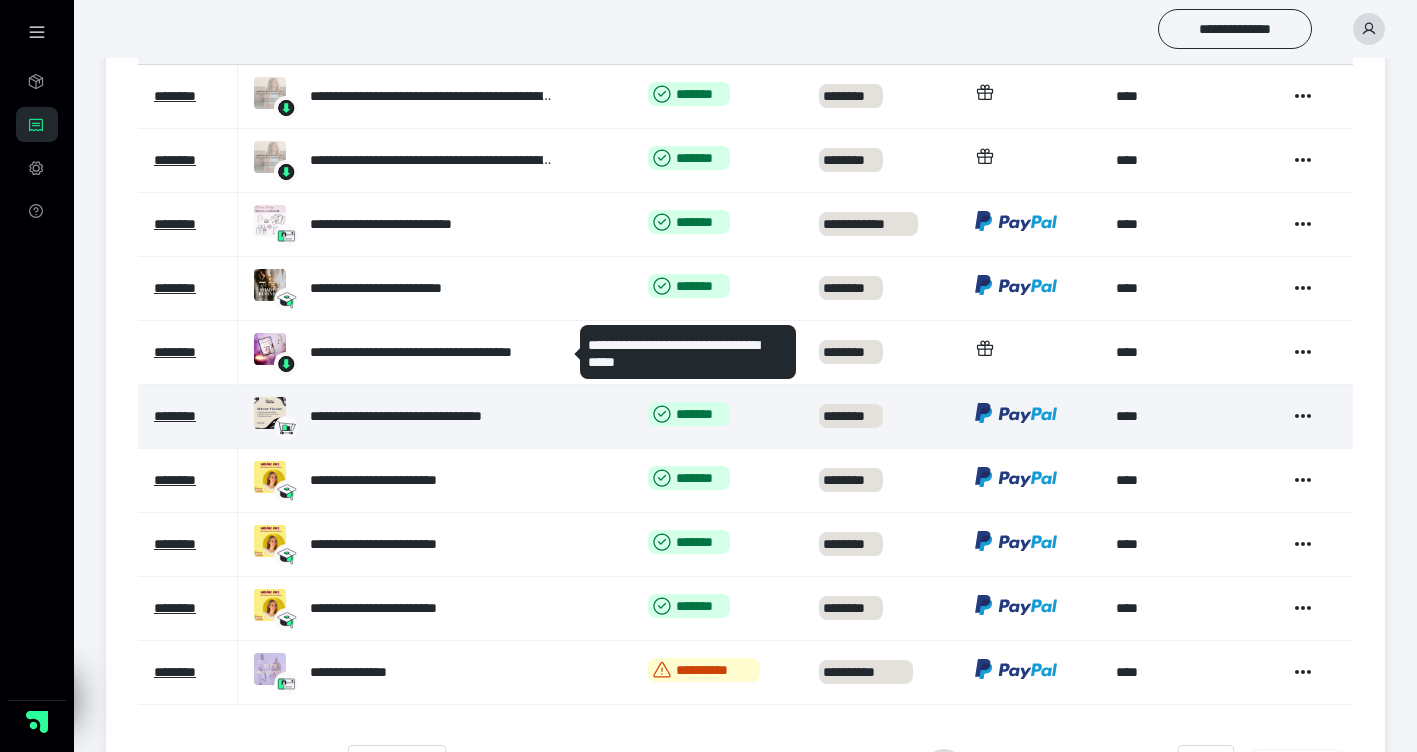 scroll, scrollTop: 573, scrollLeft: 0, axis: vertical 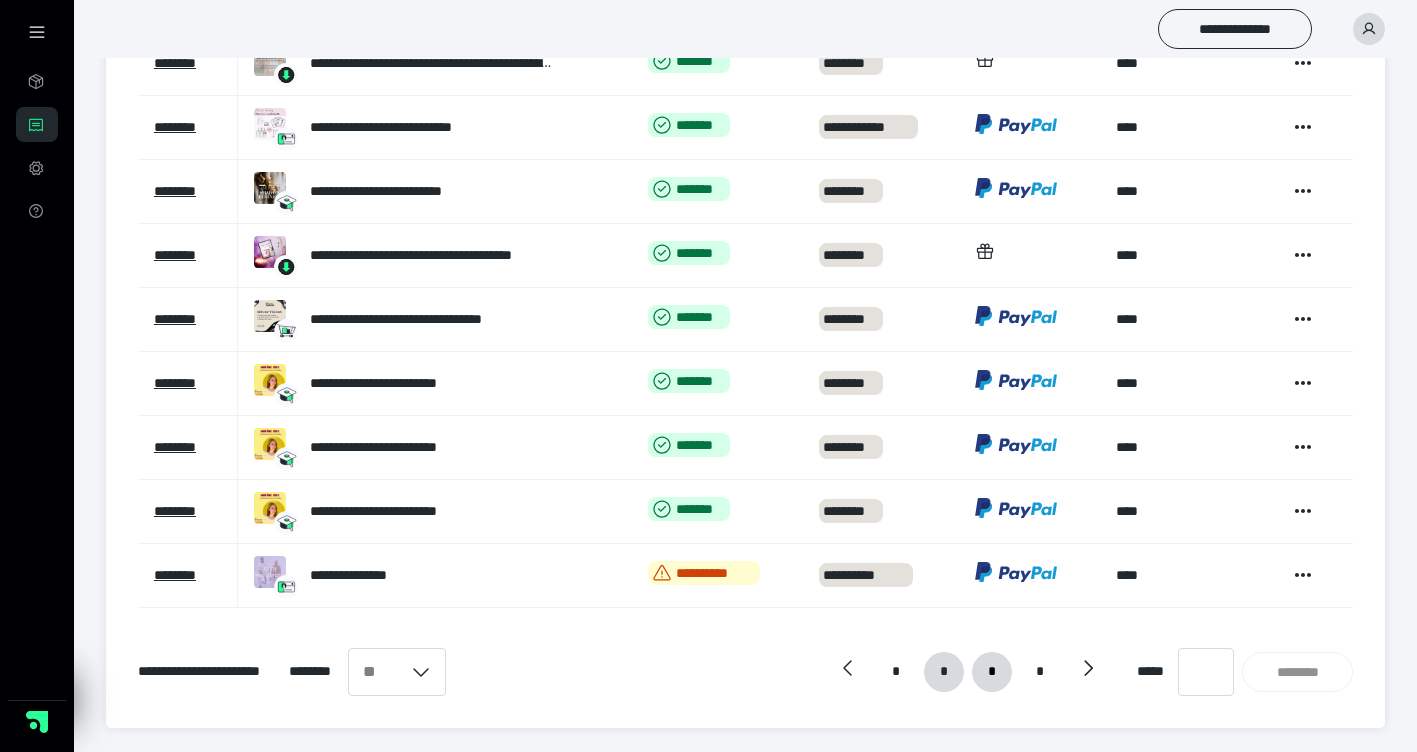 click on "*" at bounding box center [992, 672] 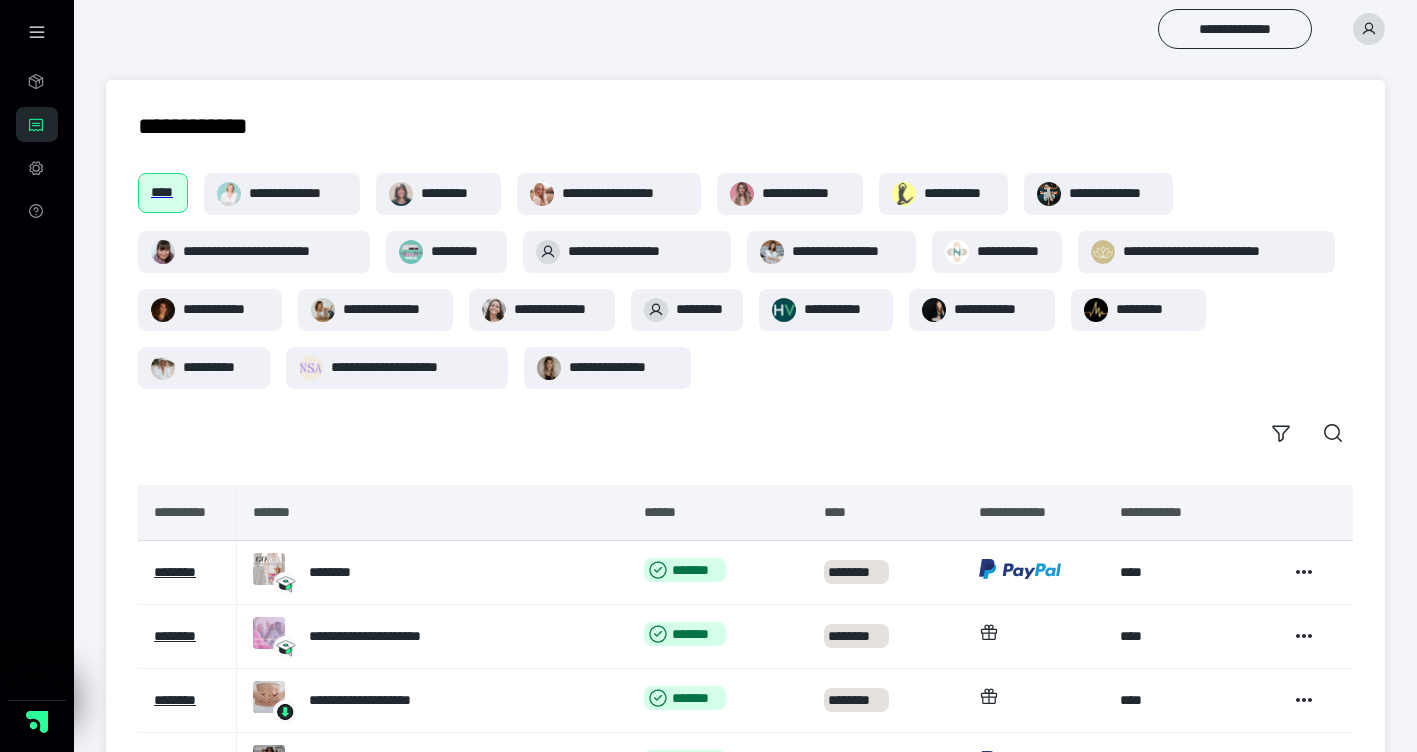 scroll, scrollTop: 573, scrollLeft: 0, axis: vertical 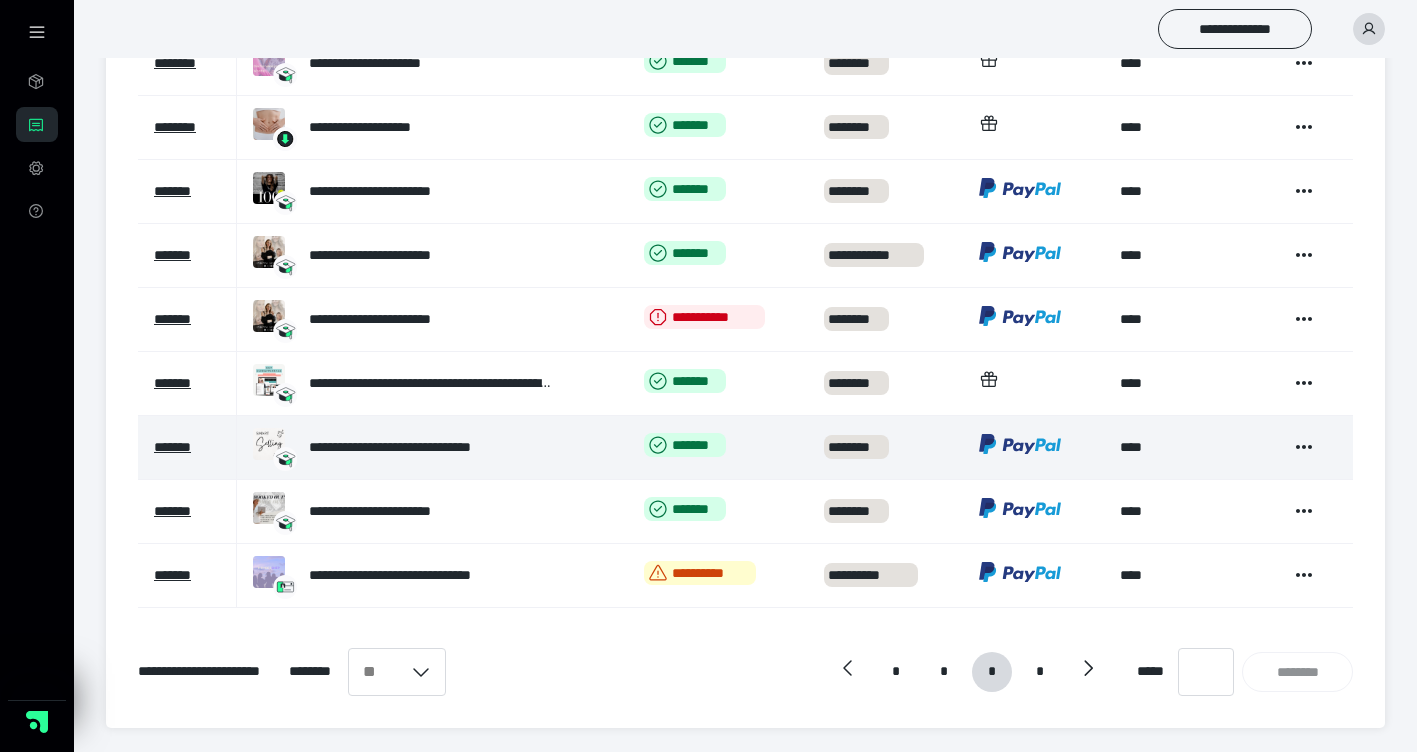 click on "**********" at bounding box center (1186, 448) 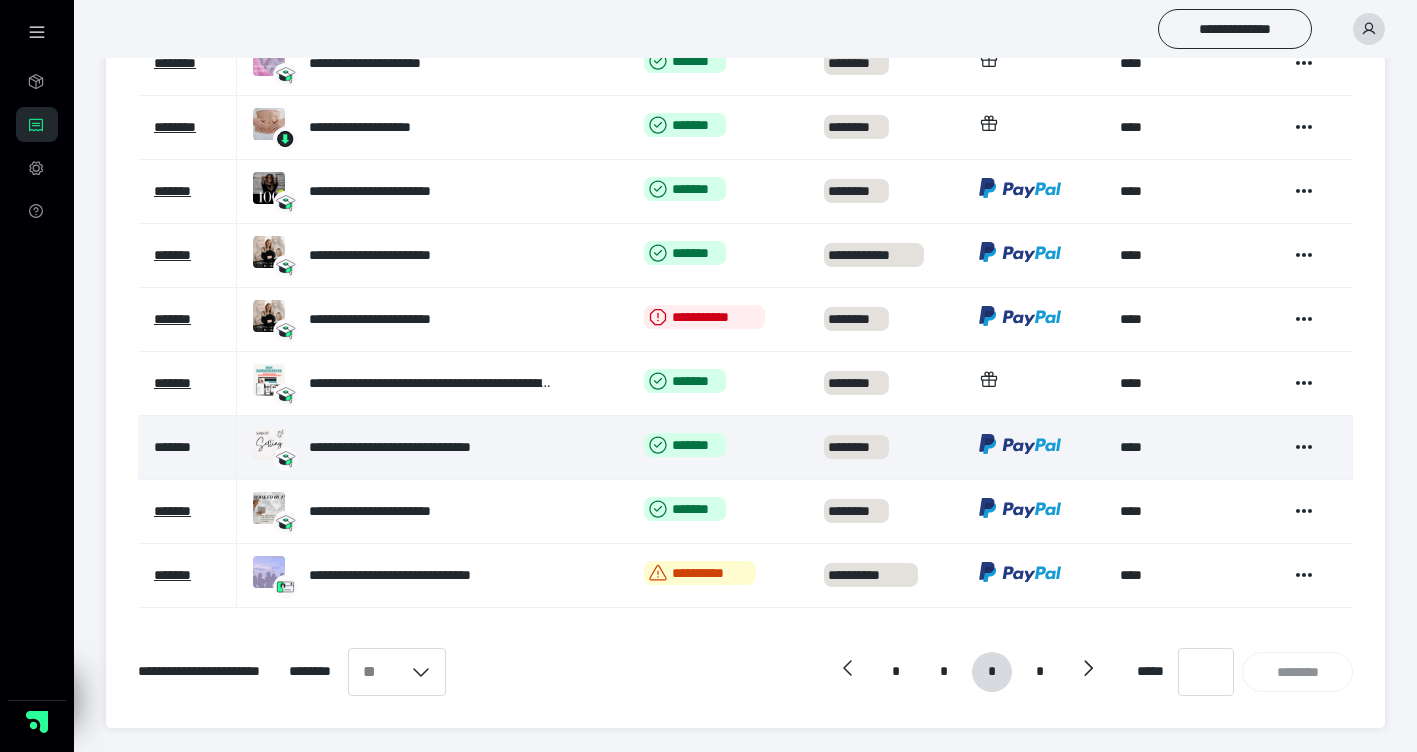 click on "*******" at bounding box center [172, 447] 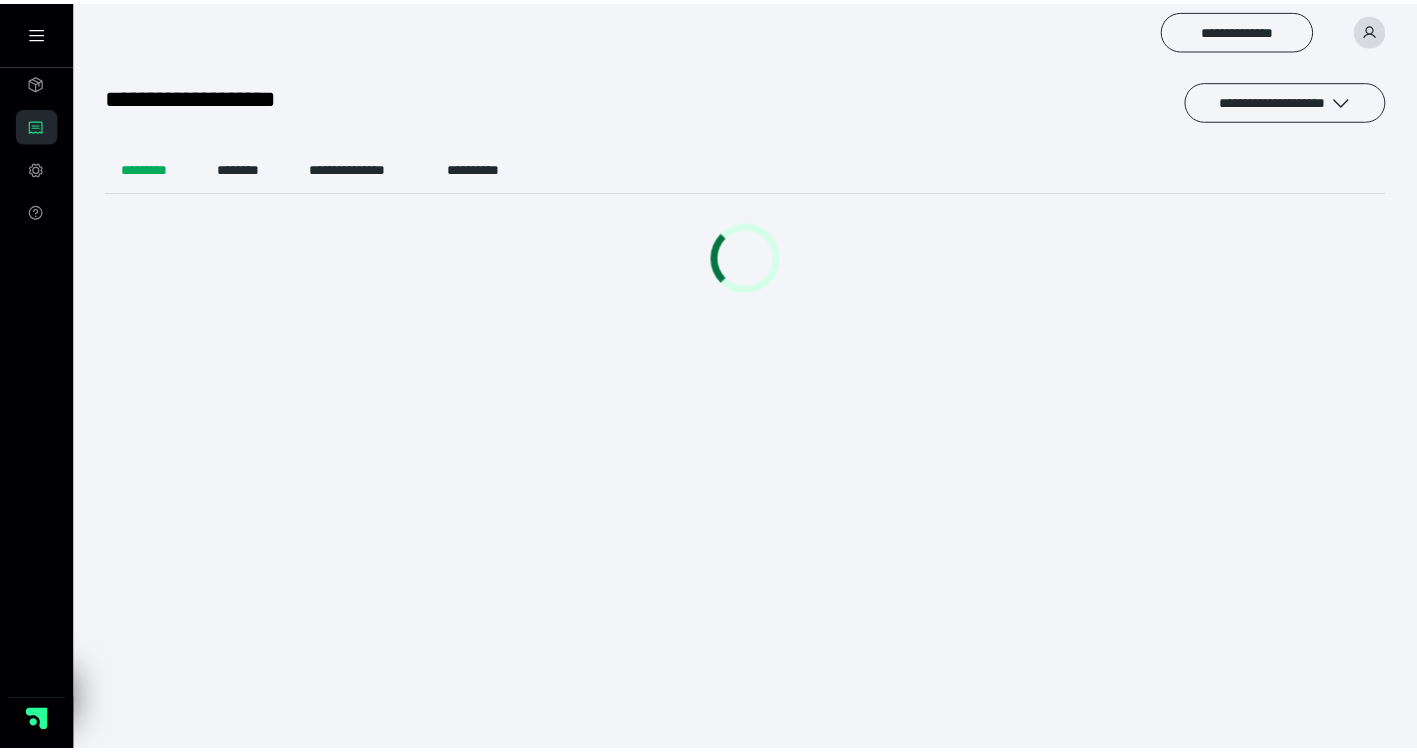 scroll, scrollTop: 0, scrollLeft: 0, axis: both 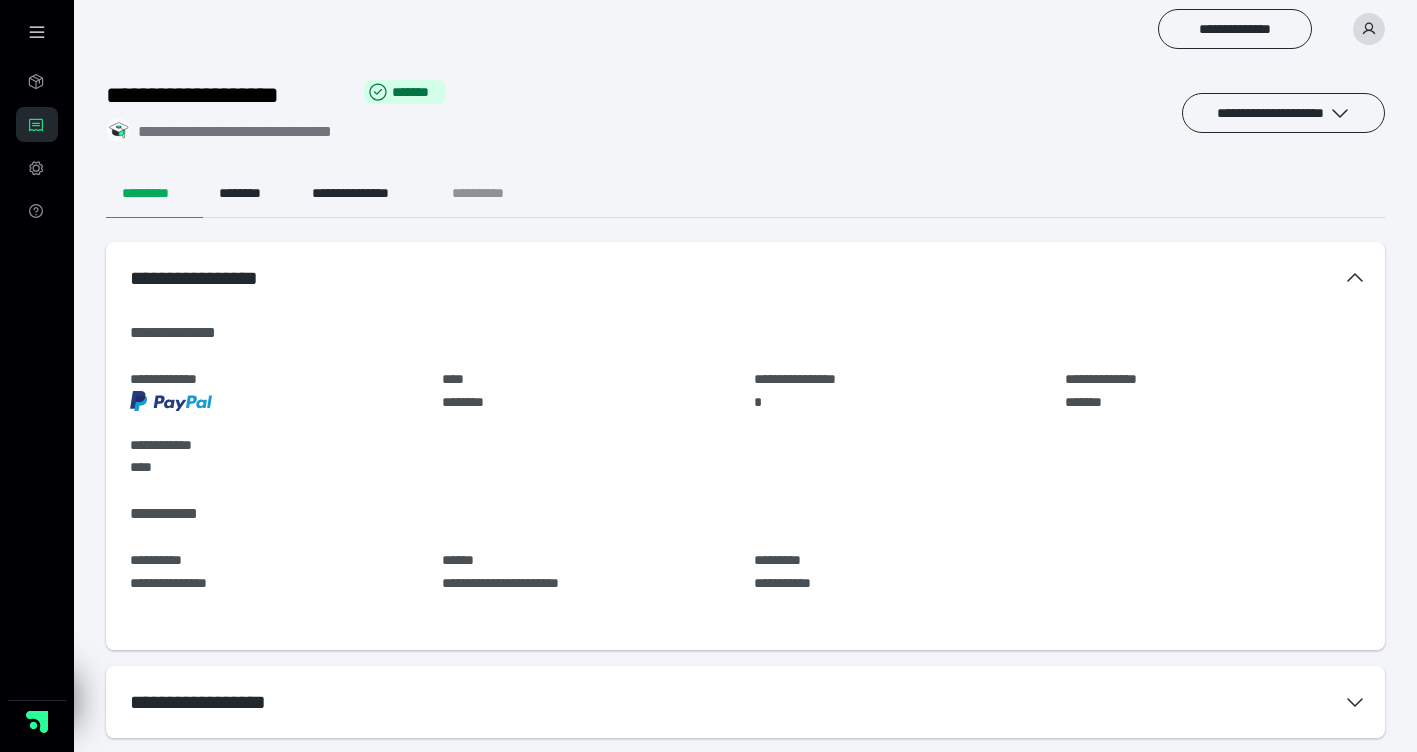 click on "**********" at bounding box center [494, 194] 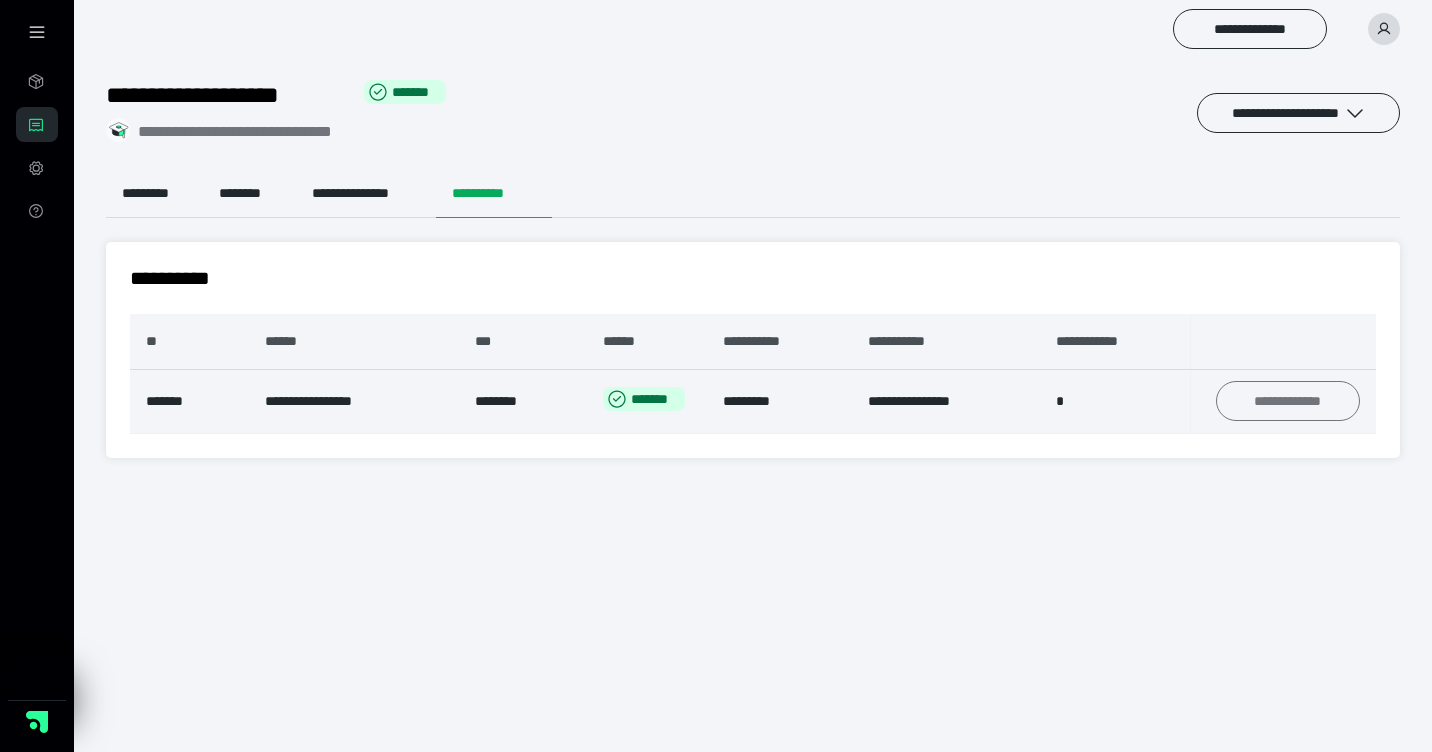 click on "**********" at bounding box center [1288, 401] 